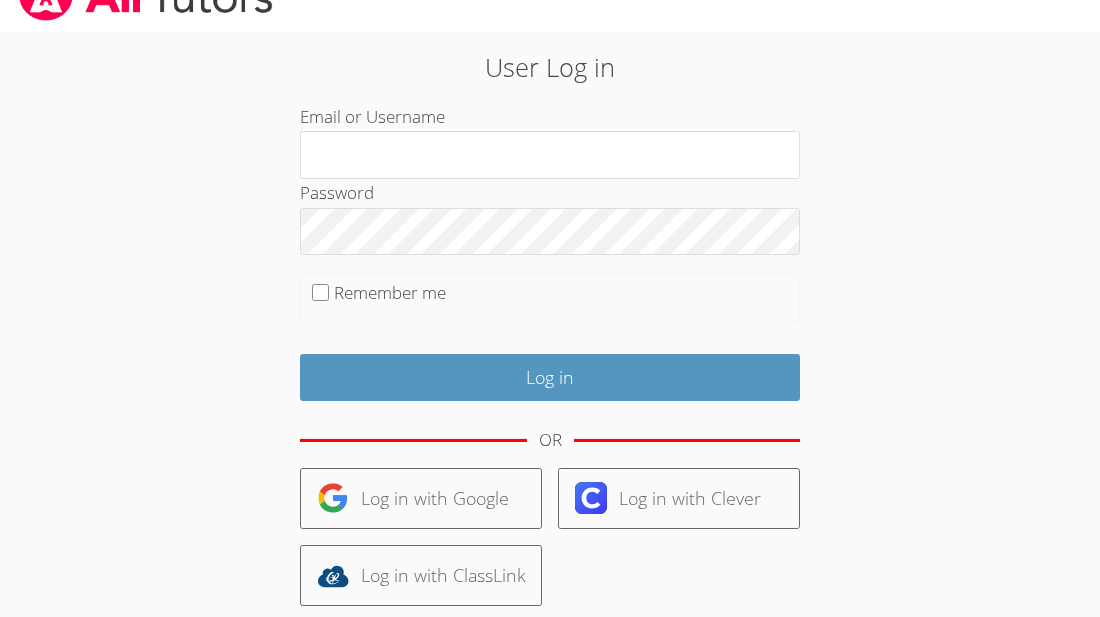 scroll, scrollTop: 0, scrollLeft: 0, axis: both 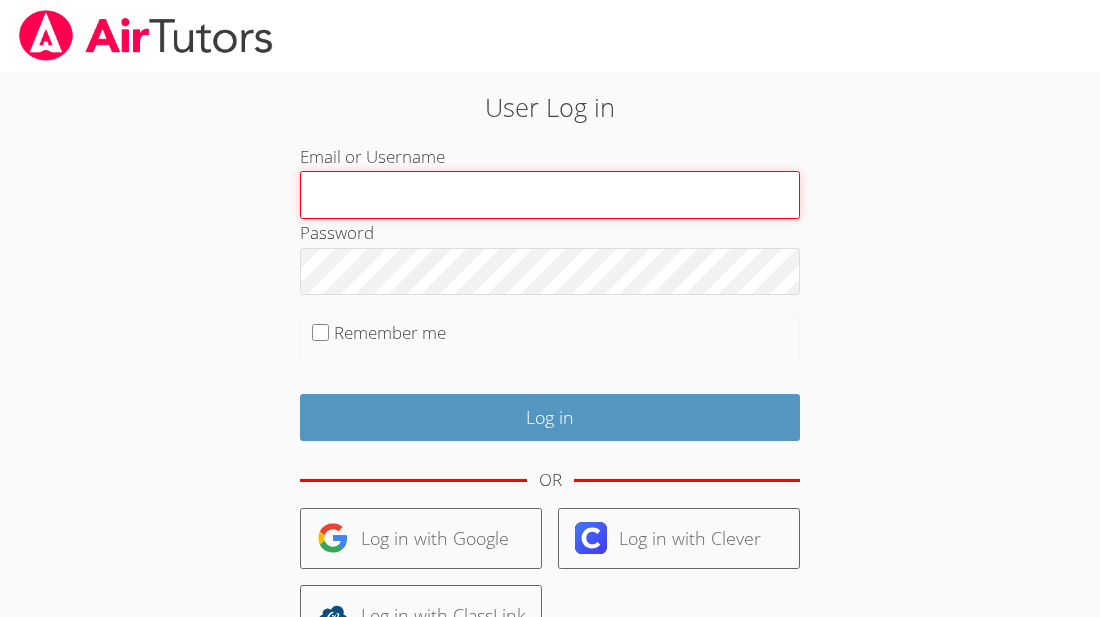 paste on "student-u78017@sfjpd.org" 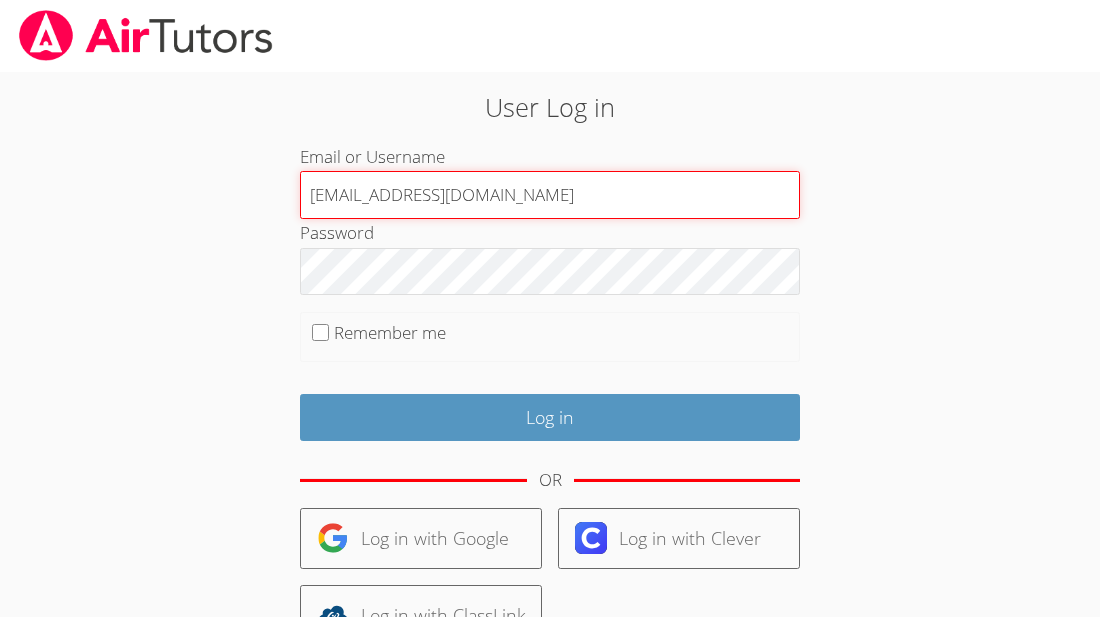 type on "student-u78017@sfjpd.org" 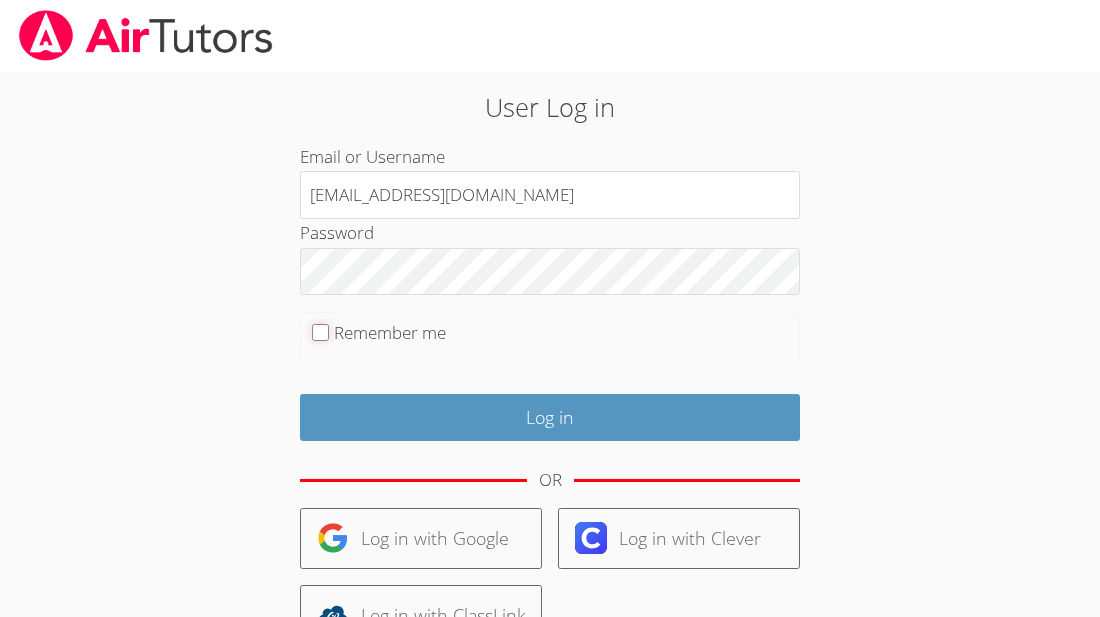 click on "Remember me" at bounding box center (320, 332) 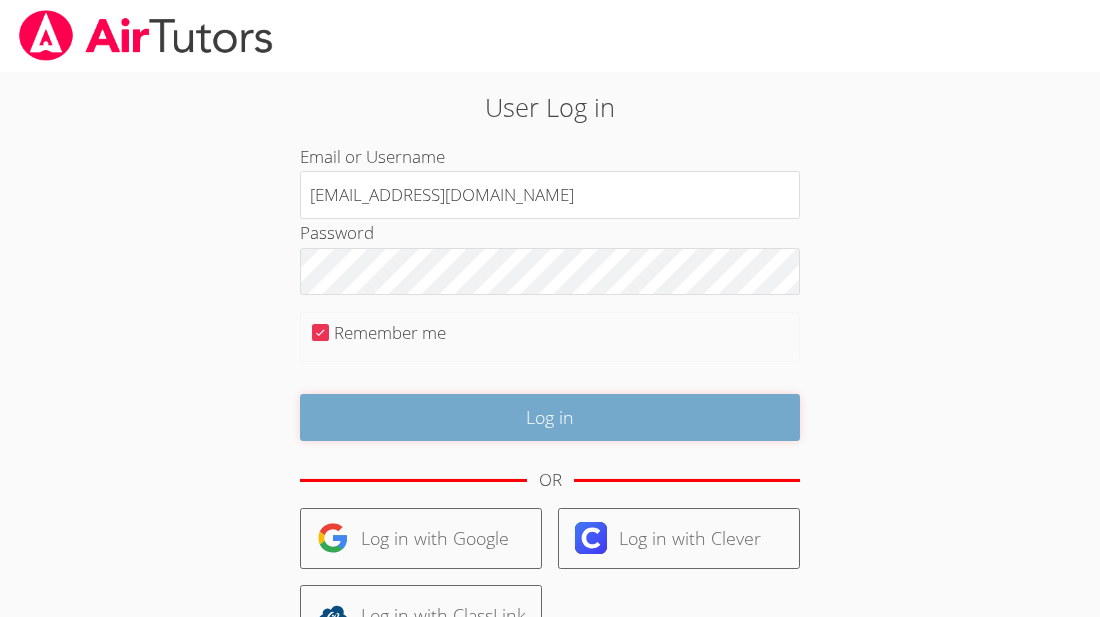 click on "Log in" at bounding box center (550, 417) 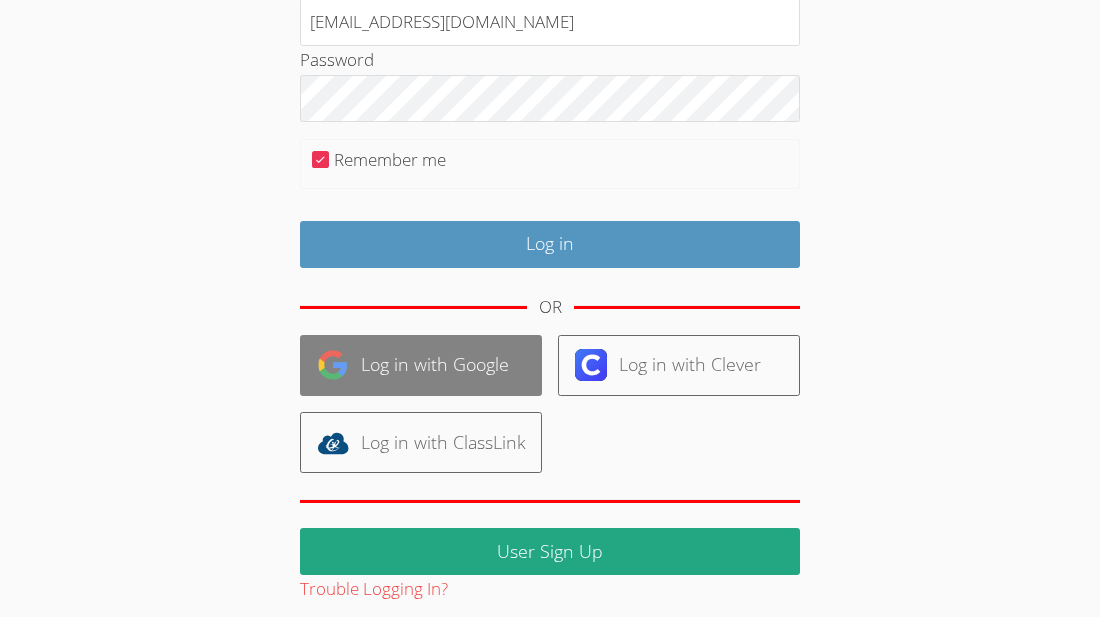 scroll, scrollTop: 259, scrollLeft: 0, axis: vertical 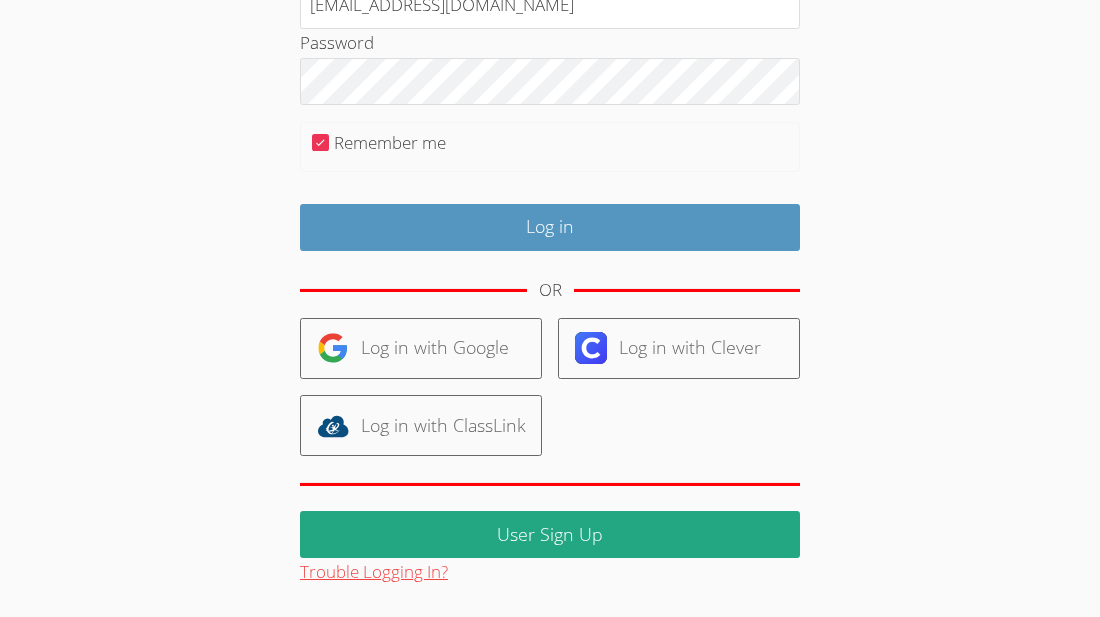 click on "Trouble Logging In?" at bounding box center (374, 572) 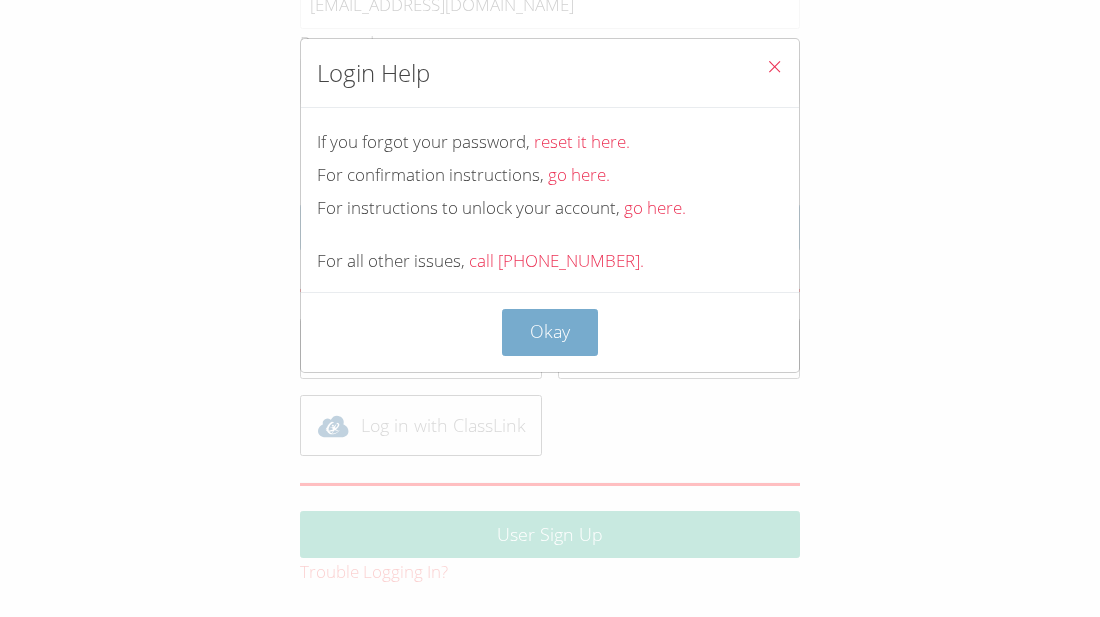 click on "Okay" at bounding box center (550, 332) 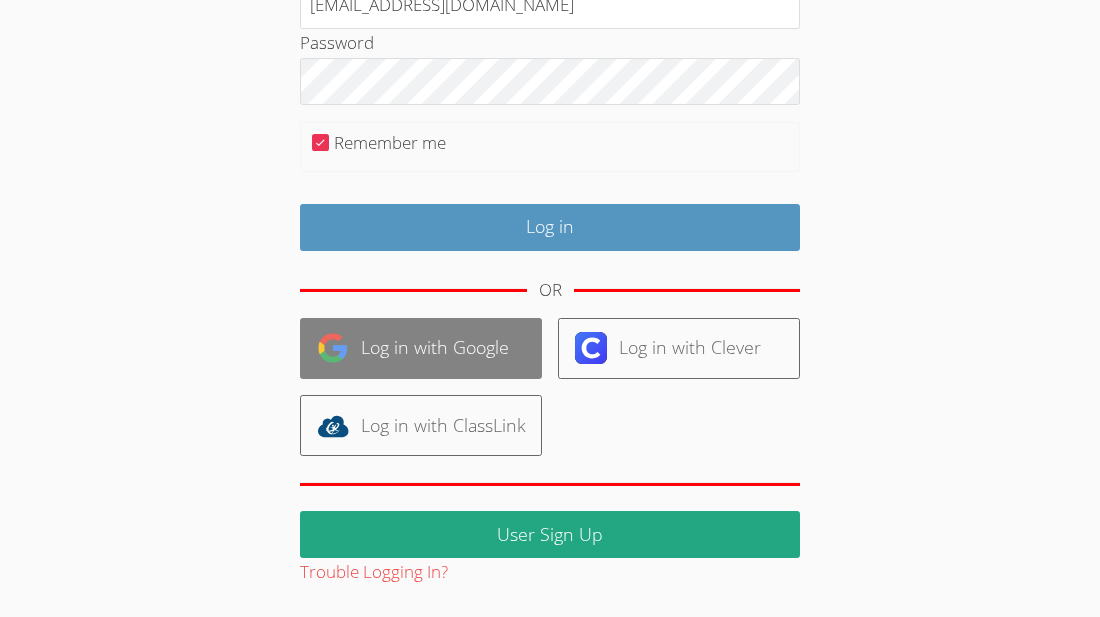 click on "Log in with Google" at bounding box center (421, 348) 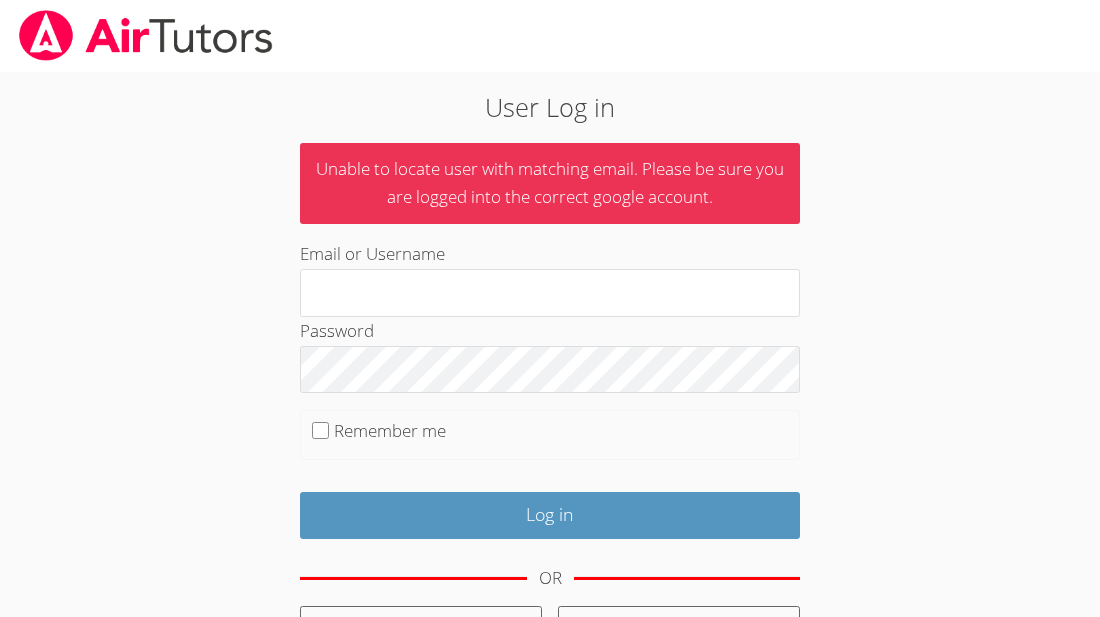 scroll, scrollTop: 288, scrollLeft: 0, axis: vertical 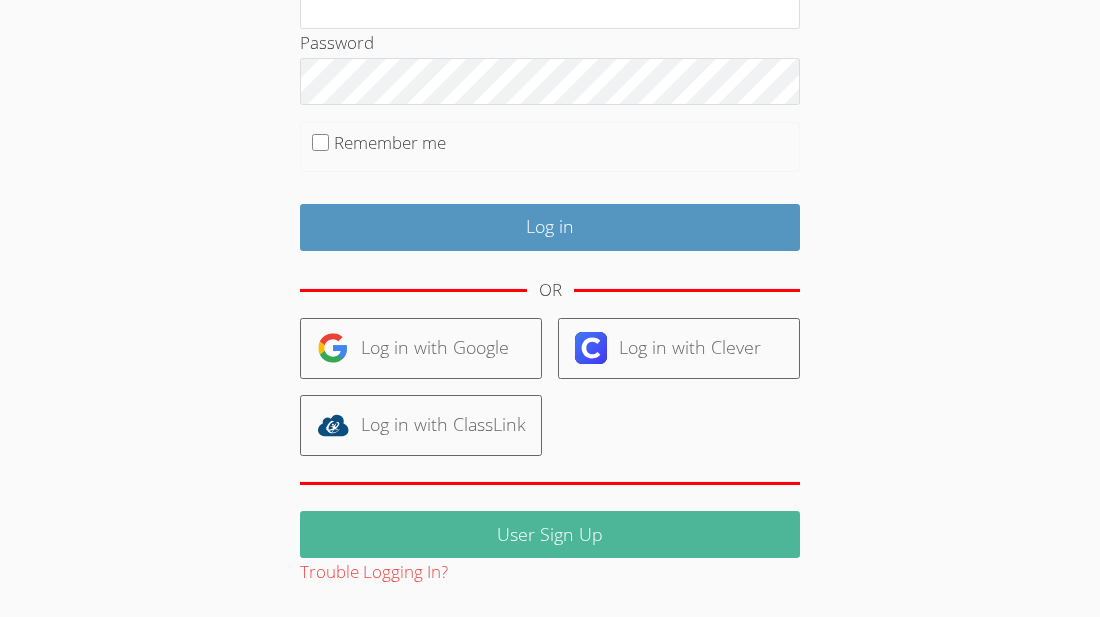 click on "User Sign Up" at bounding box center [550, 534] 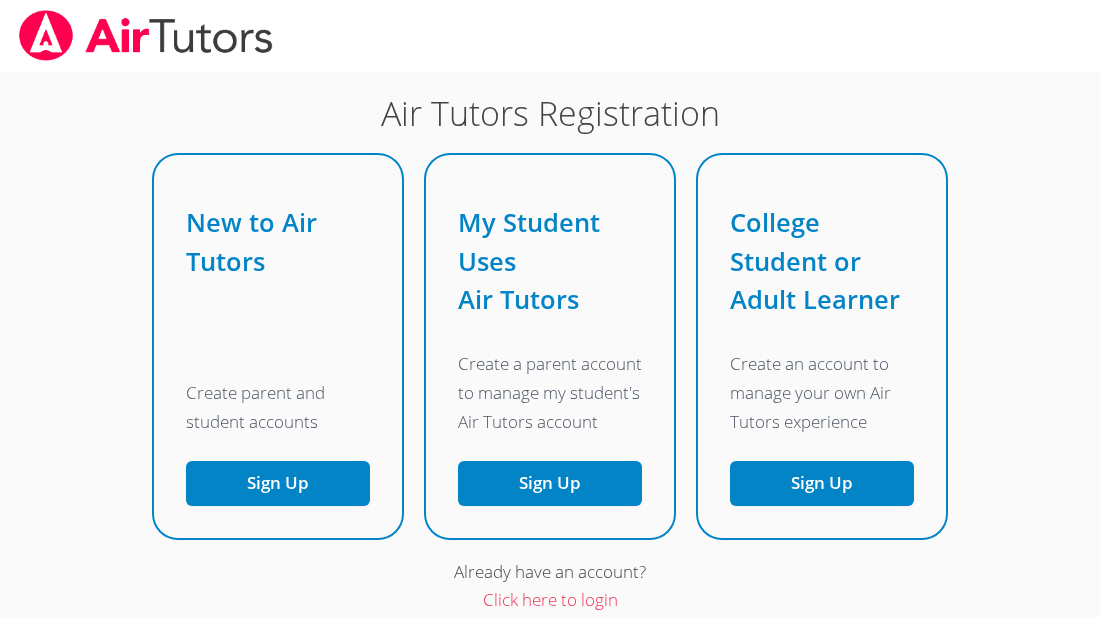 scroll, scrollTop: 49, scrollLeft: 0, axis: vertical 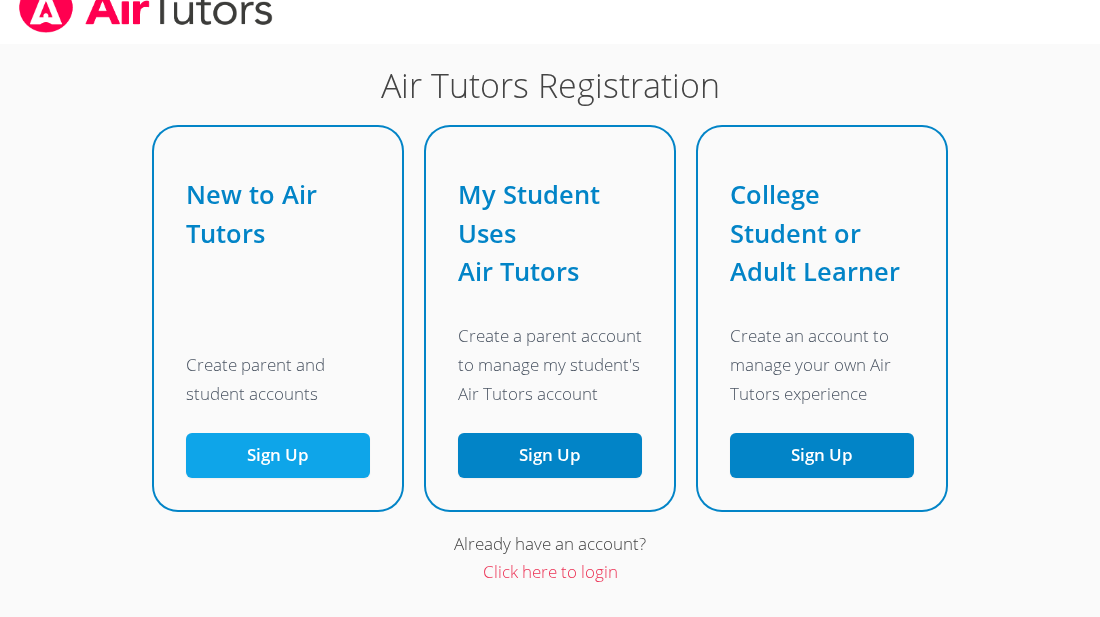 click on "Sign Up" at bounding box center [278, 455] 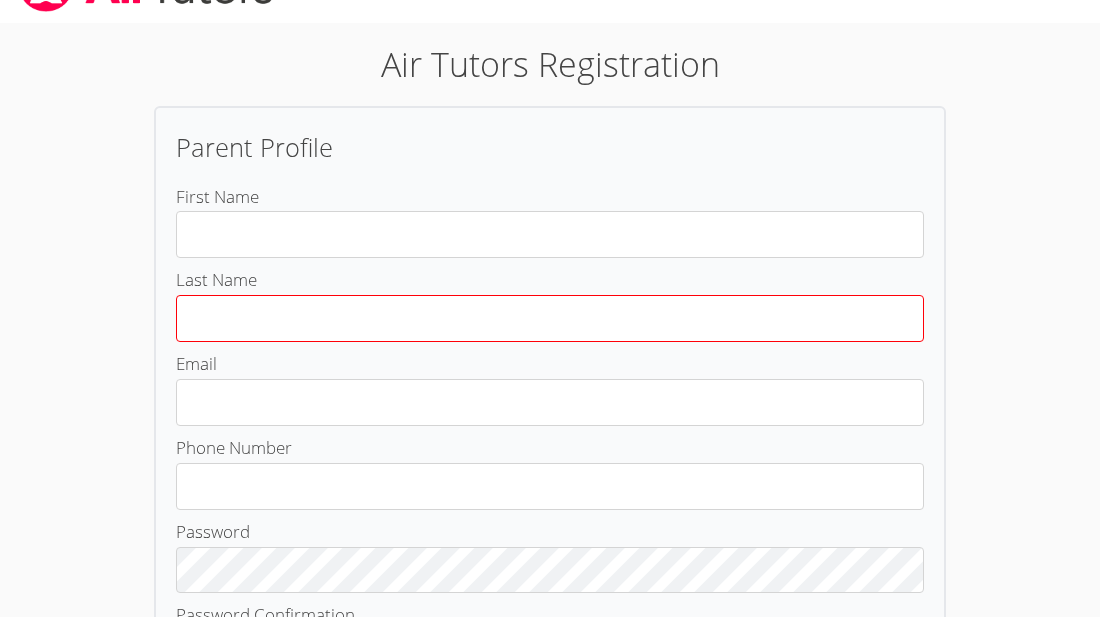 type on "Jeremiah" 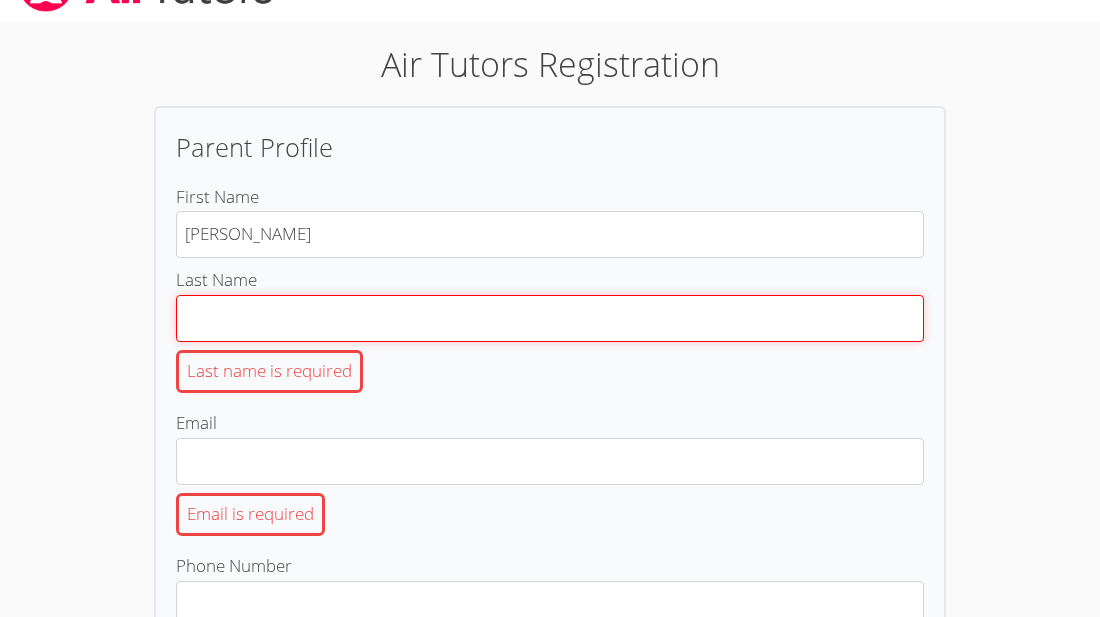 click on "Last Name Last name is required" at bounding box center [550, 318] 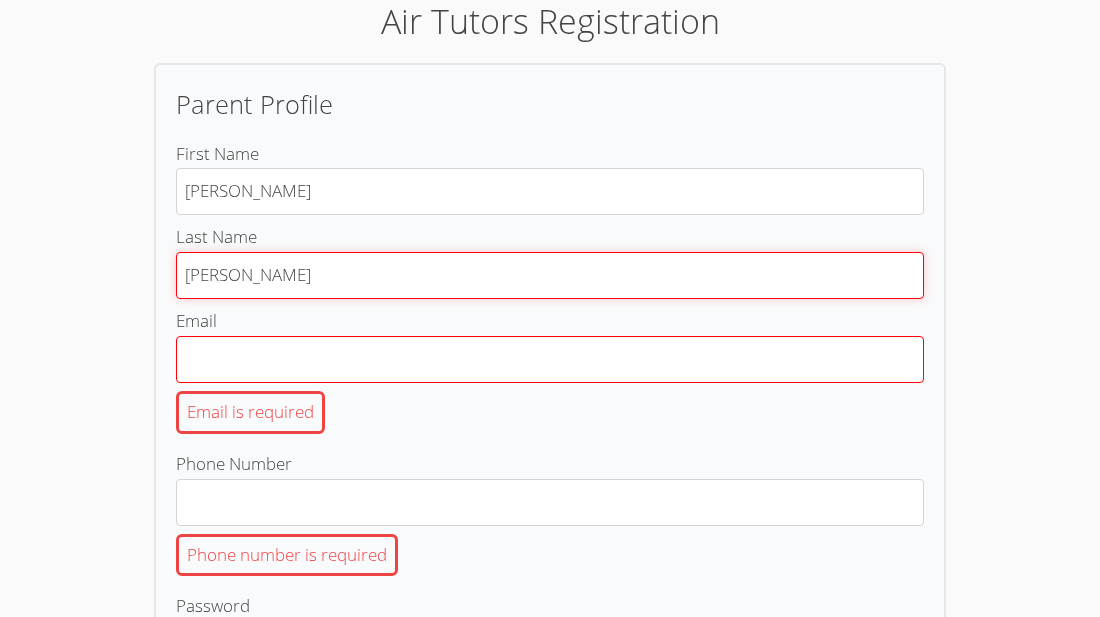 scroll, scrollTop: 104, scrollLeft: 0, axis: vertical 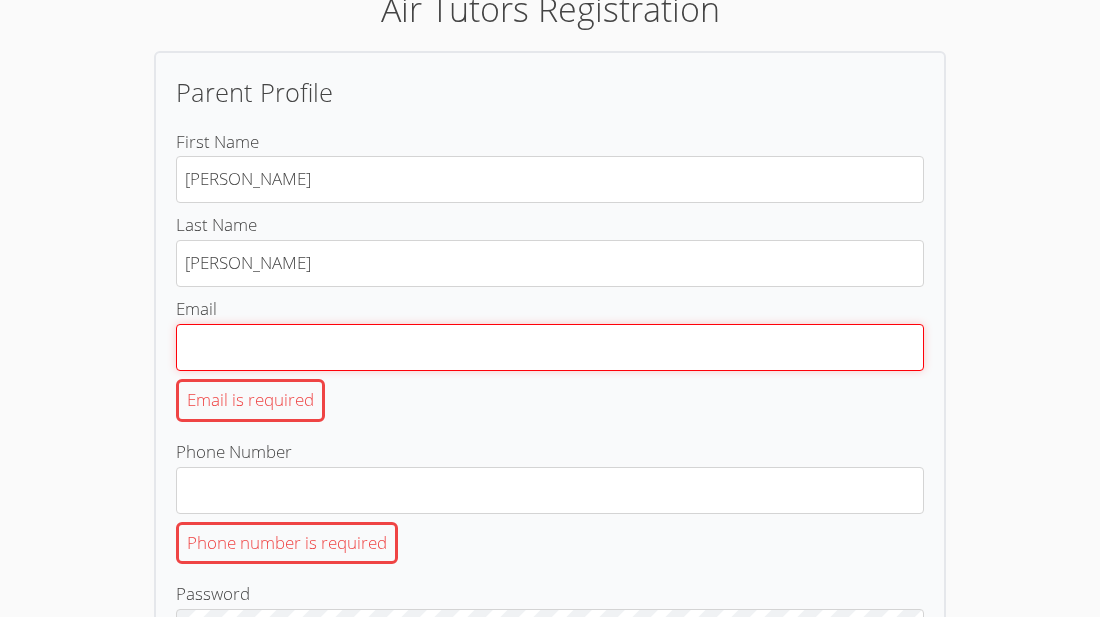 click on "Email Email is required" at bounding box center (550, 347) 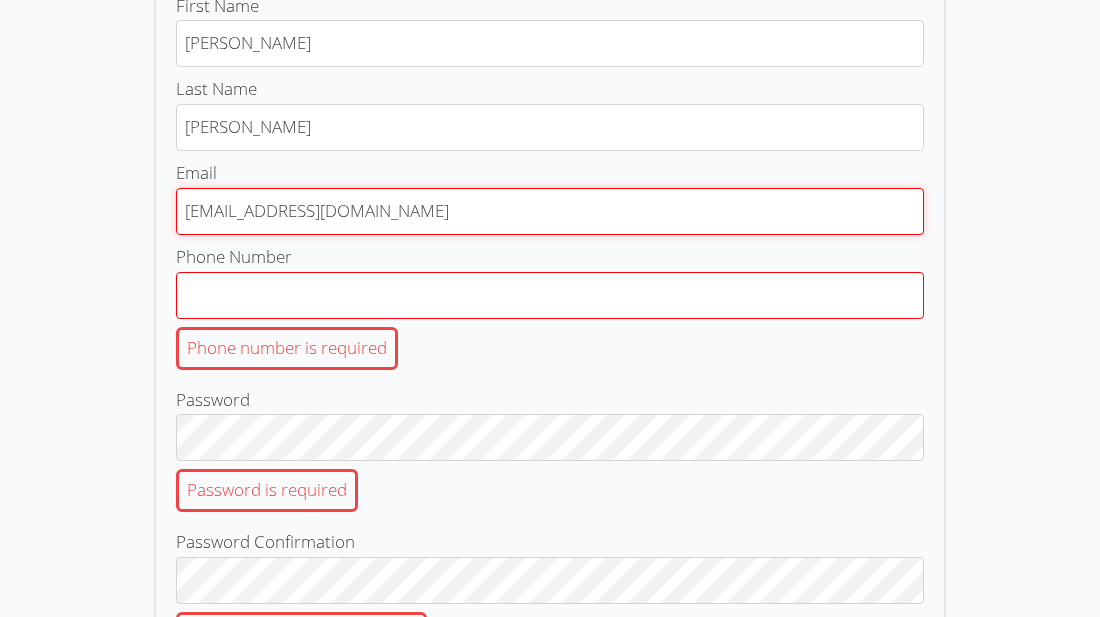 scroll, scrollTop: 241, scrollLeft: 0, axis: vertical 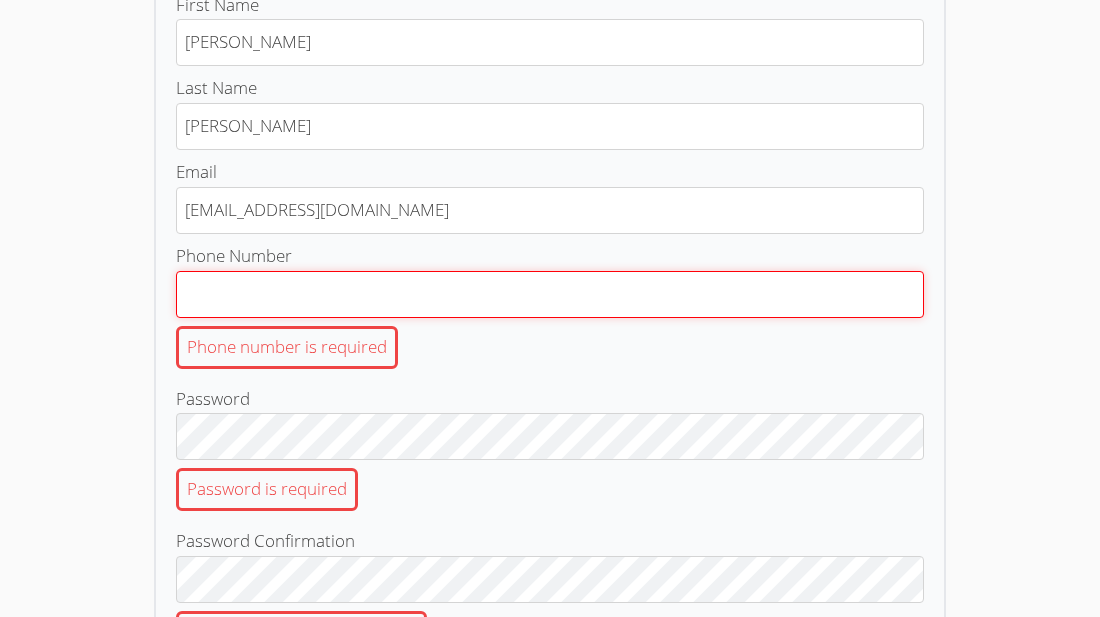 click on "Phone Number Phone number is required" at bounding box center [550, 294] 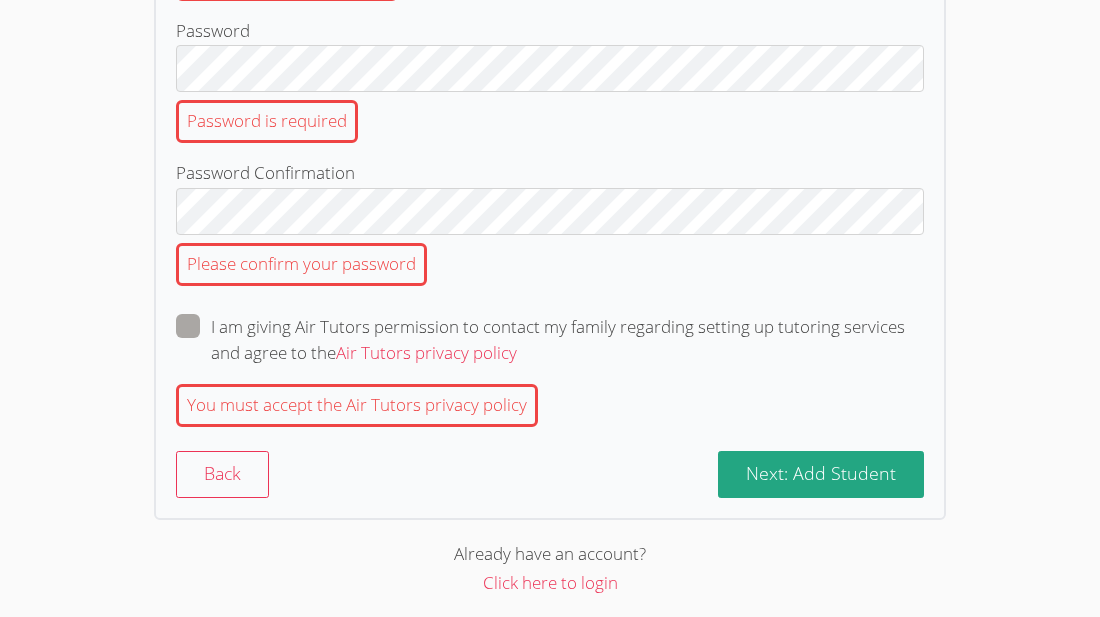 scroll, scrollTop: 619, scrollLeft: 0, axis: vertical 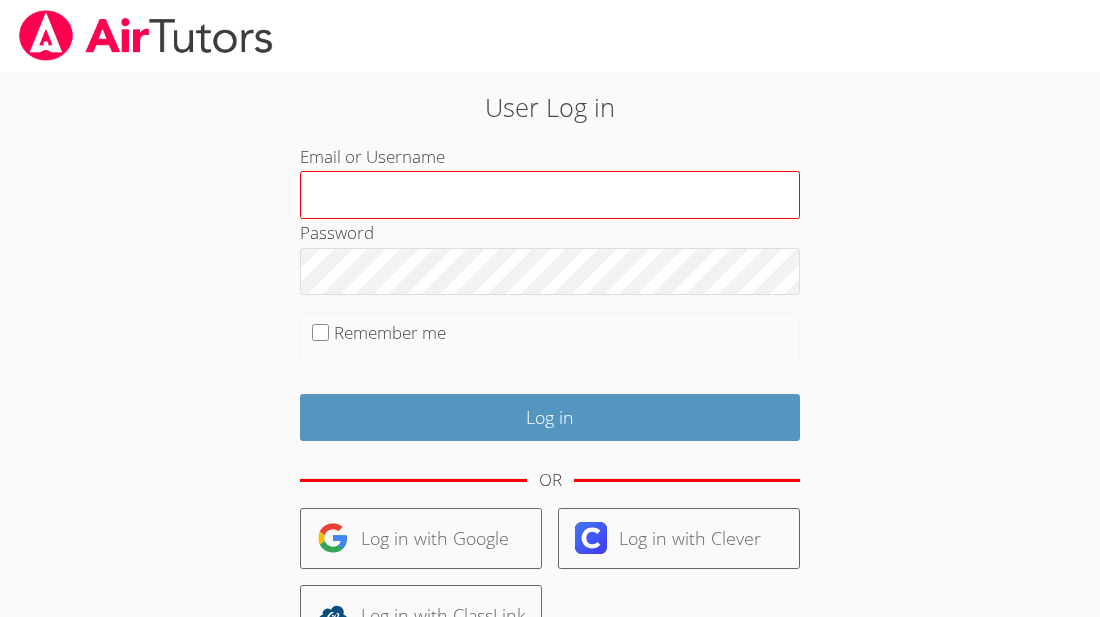 click on "Email or Username" at bounding box center [550, 195] 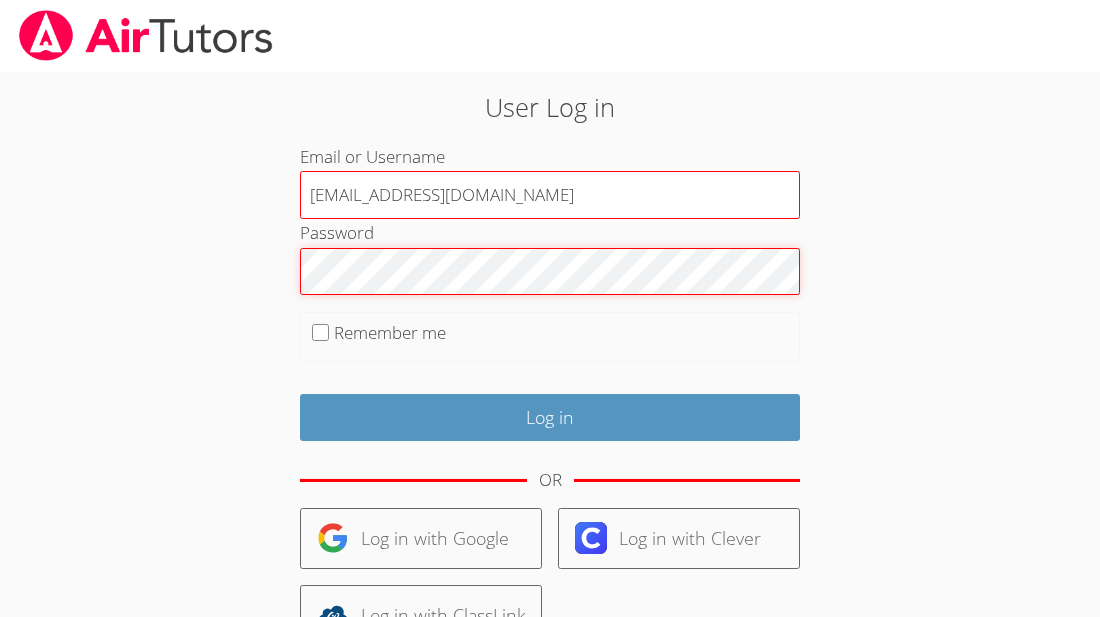 click on "Log in" at bounding box center [550, 417] 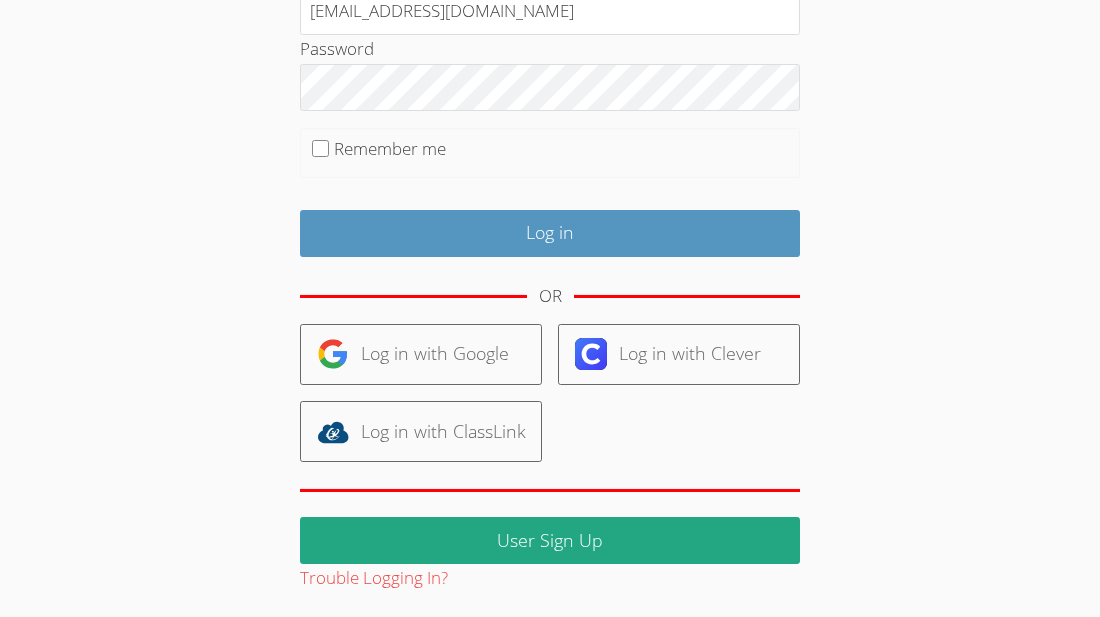 scroll, scrollTop: 0, scrollLeft: 0, axis: both 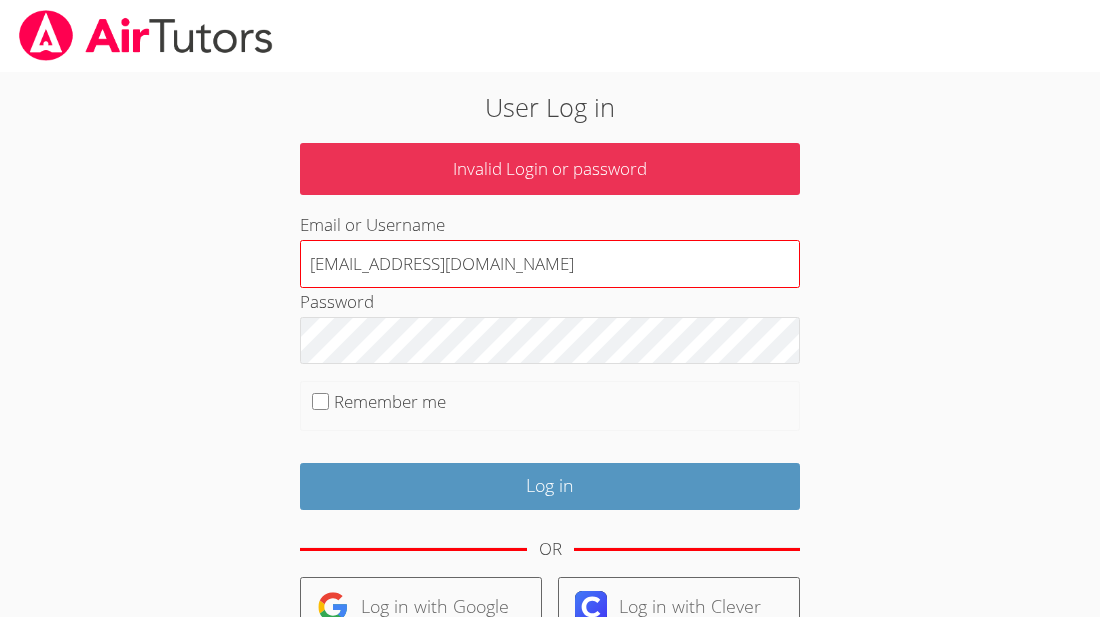 click on "[EMAIL_ADDRESS][DOMAIN_NAME]" at bounding box center (550, 264) 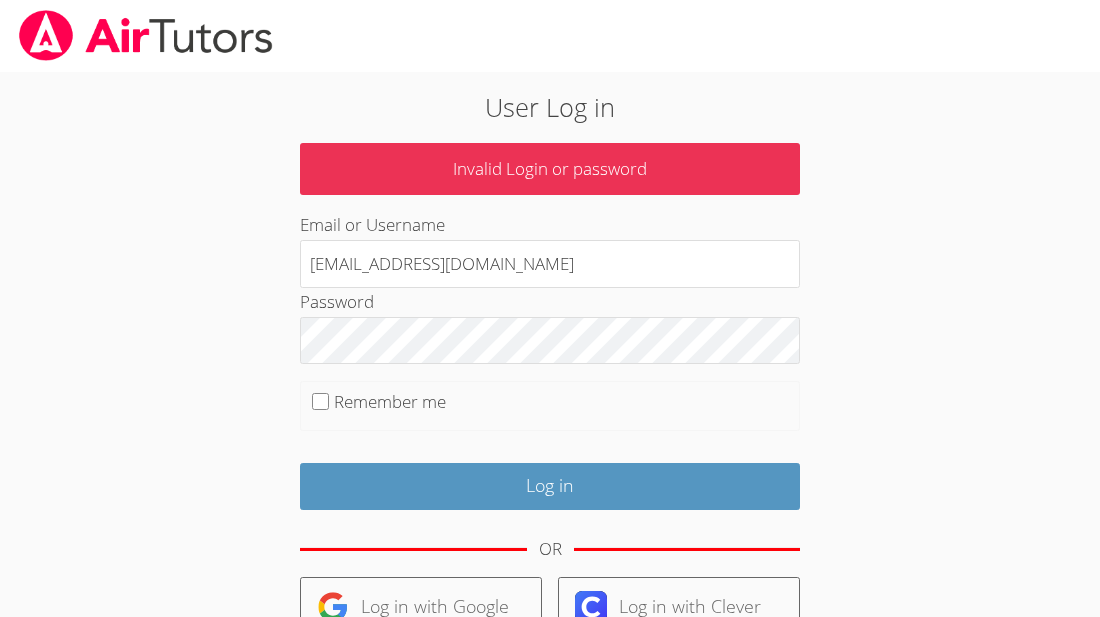 type on "[EMAIL_ADDRESS][DOMAIN_NAME]" 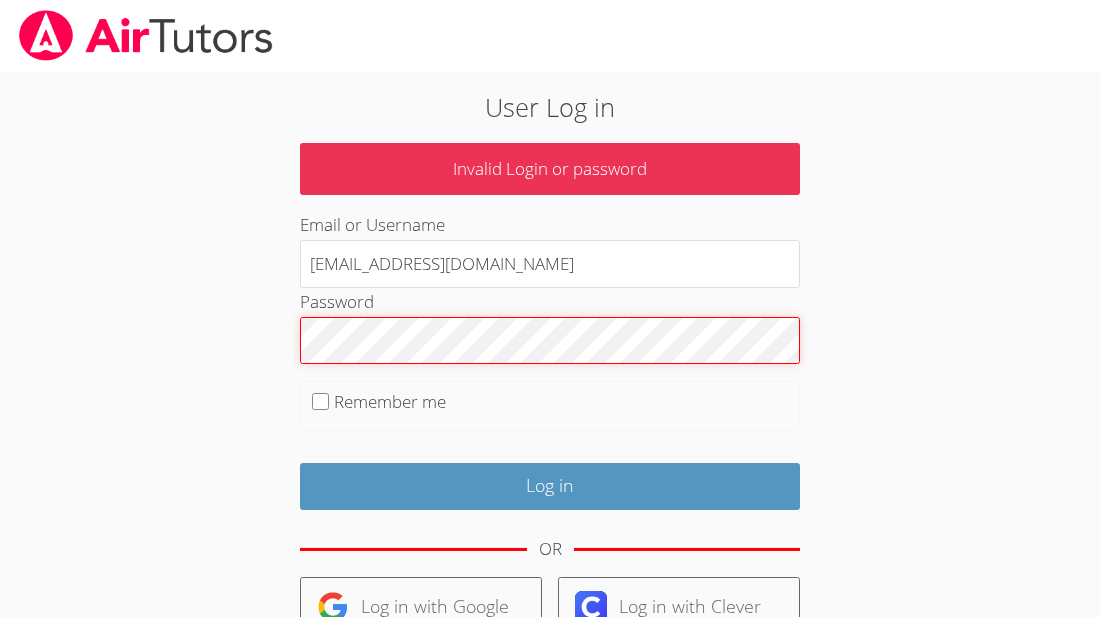 click on "Log in" at bounding box center [550, 486] 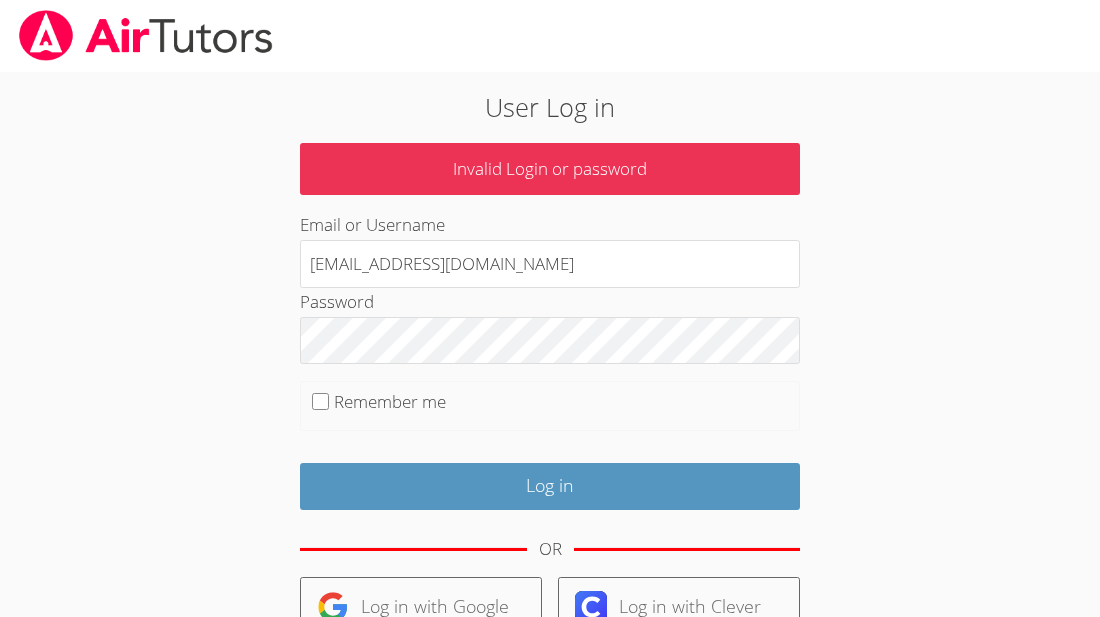 scroll, scrollTop: 0, scrollLeft: 0, axis: both 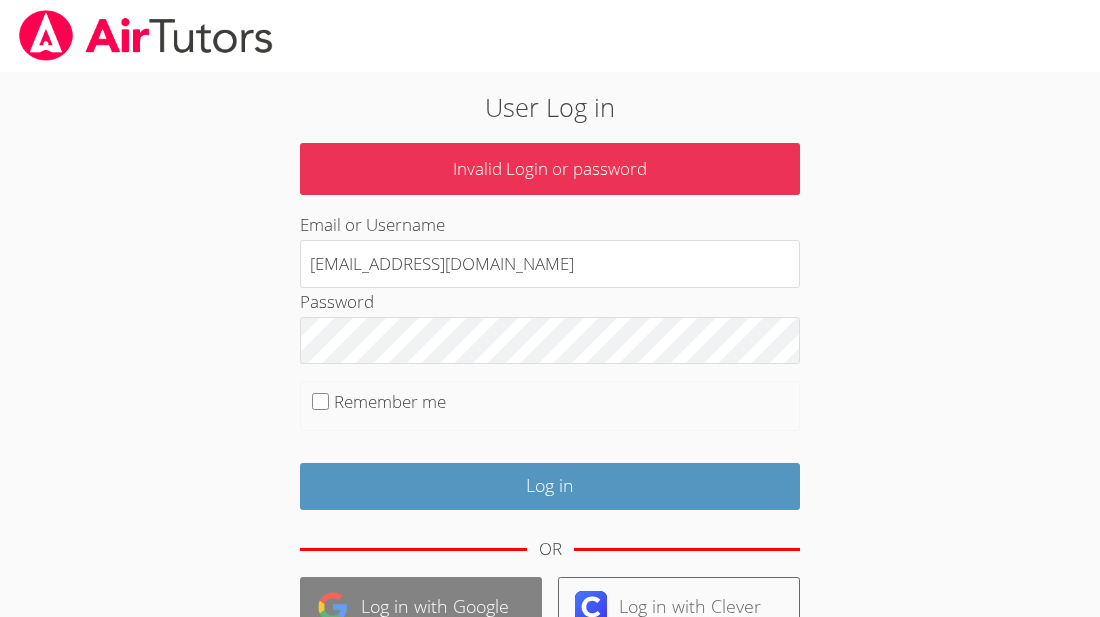 click on "Log in with Google" at bounding box center [421, 607] 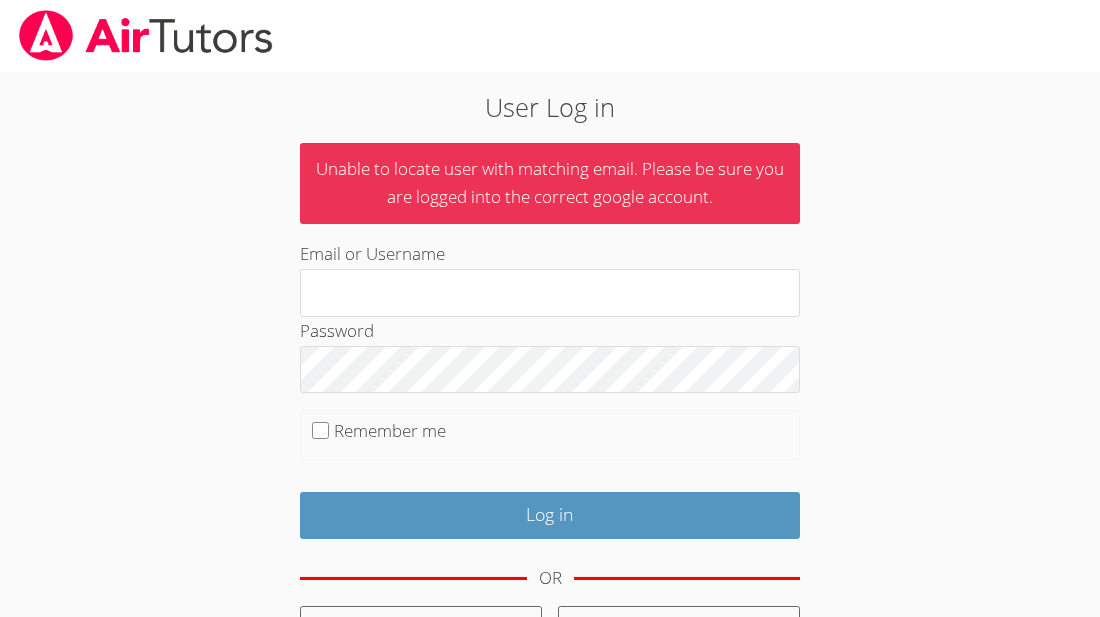 scroll, scrollTop: 0, scrollLeft: 0, axis: both 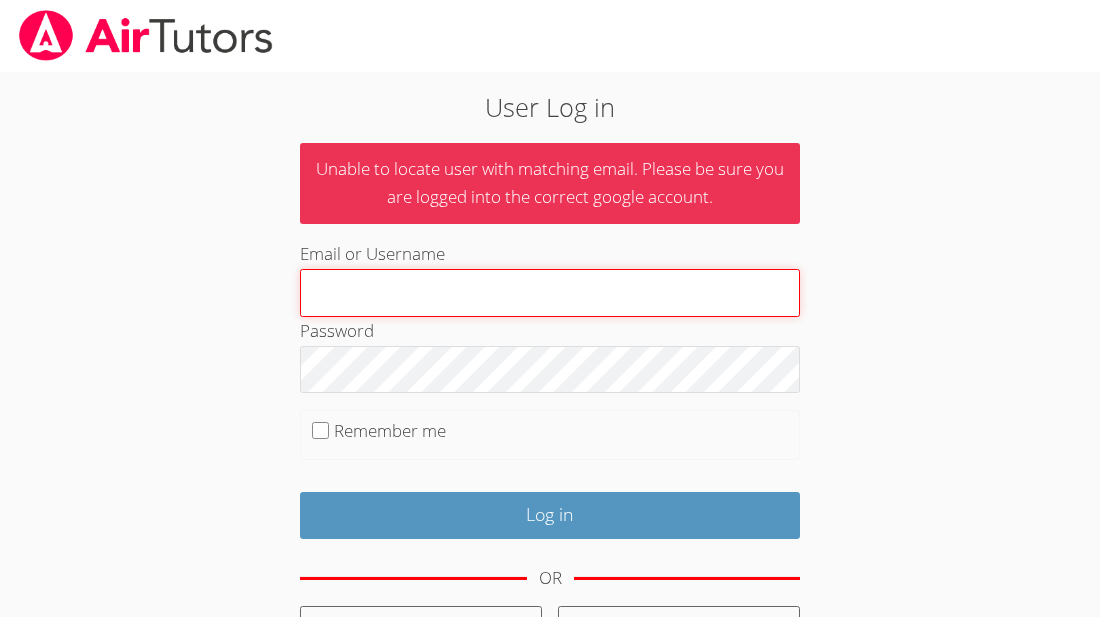 click on "Email or Username" at bounding box center (550, 293) 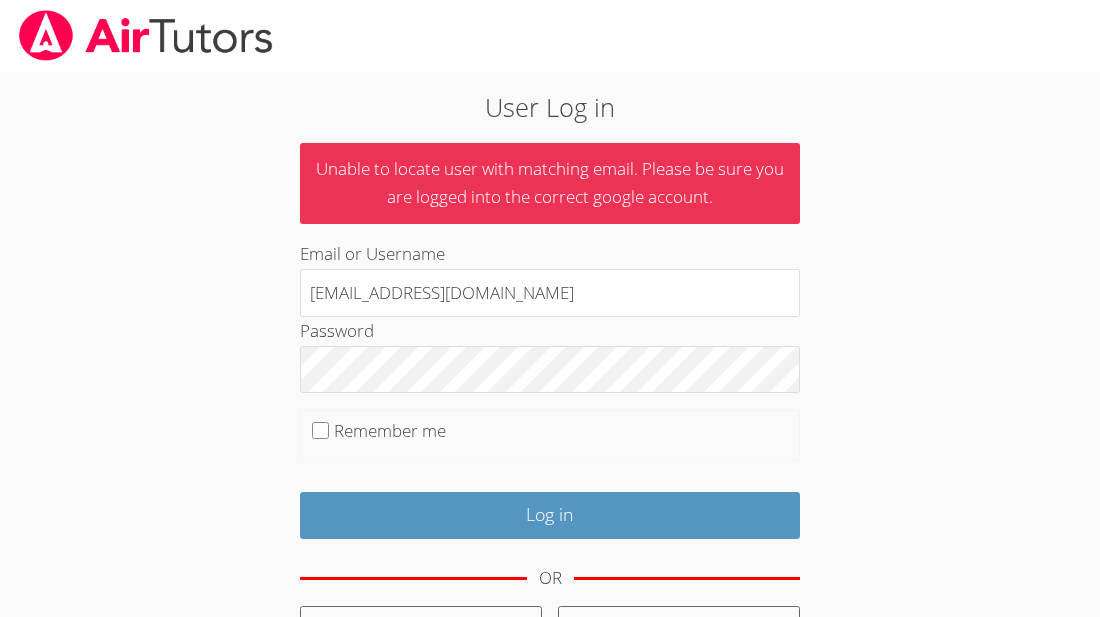 click on "Unable to locate user with matching email. Please be sure you are logged into the correct google account. Email or Username student-u78017@sfjpd.org Password Remember me Log in OR Log in with Google  Log in with Clever  Log in with ClassLink  User Sign Up Trouble Logging In?" at bounding box center [550, 509] 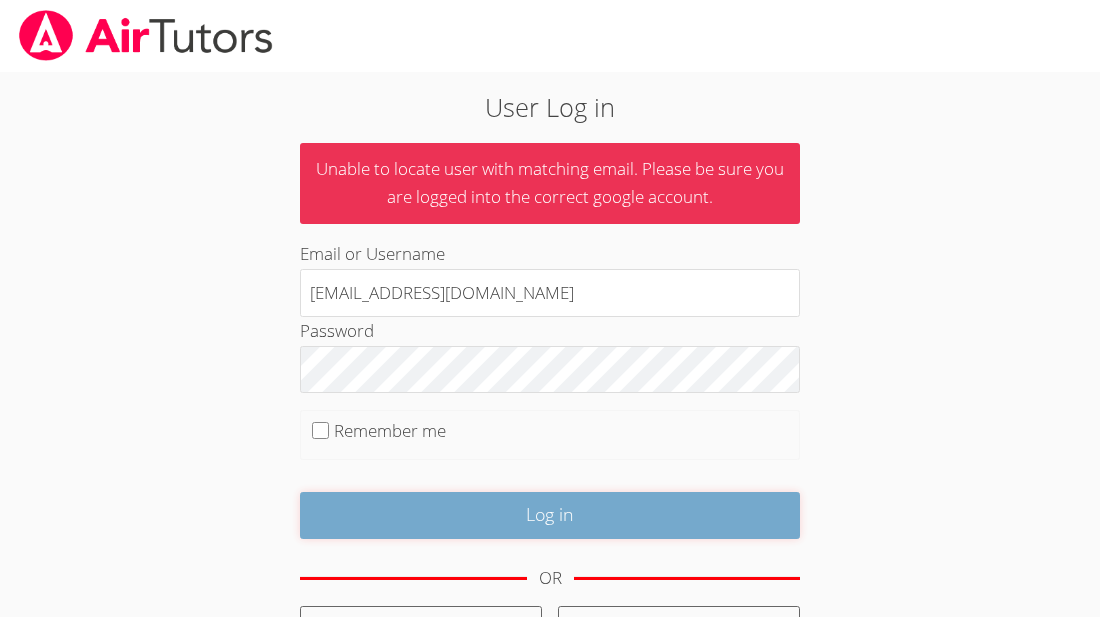 click on "Log in" at bounding box center [550, 515] 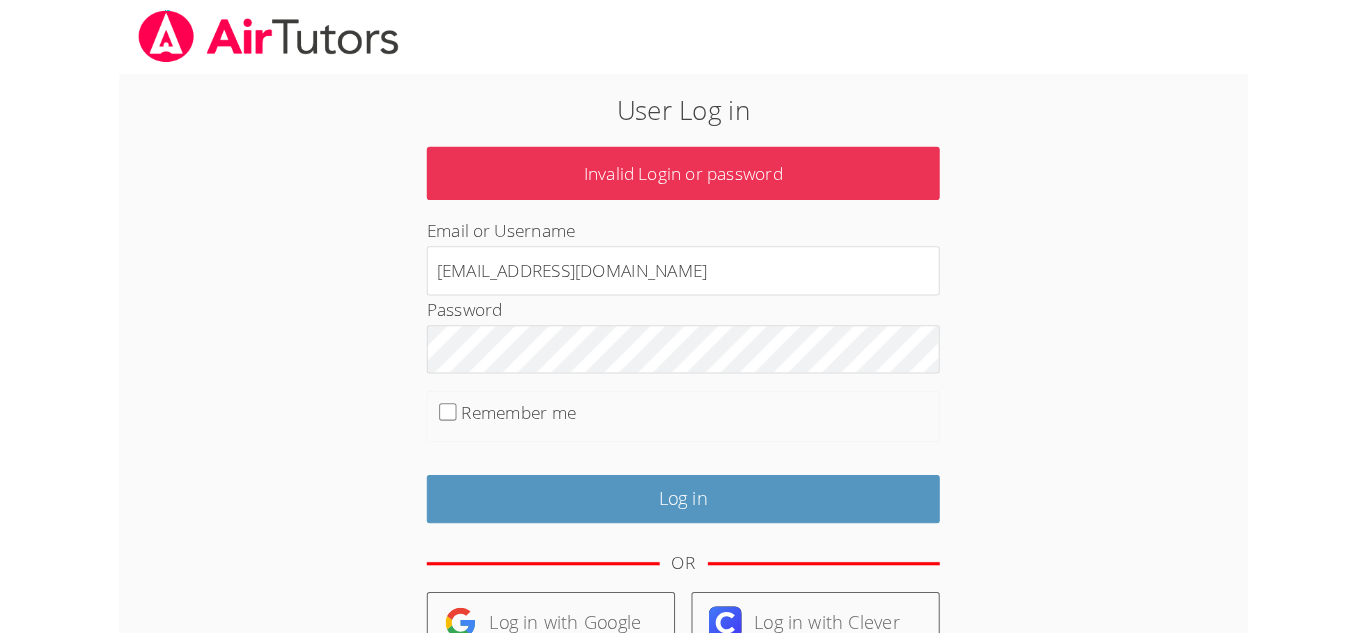 scroll, scrollTop: 0, scrollLeft: 0, axis: both 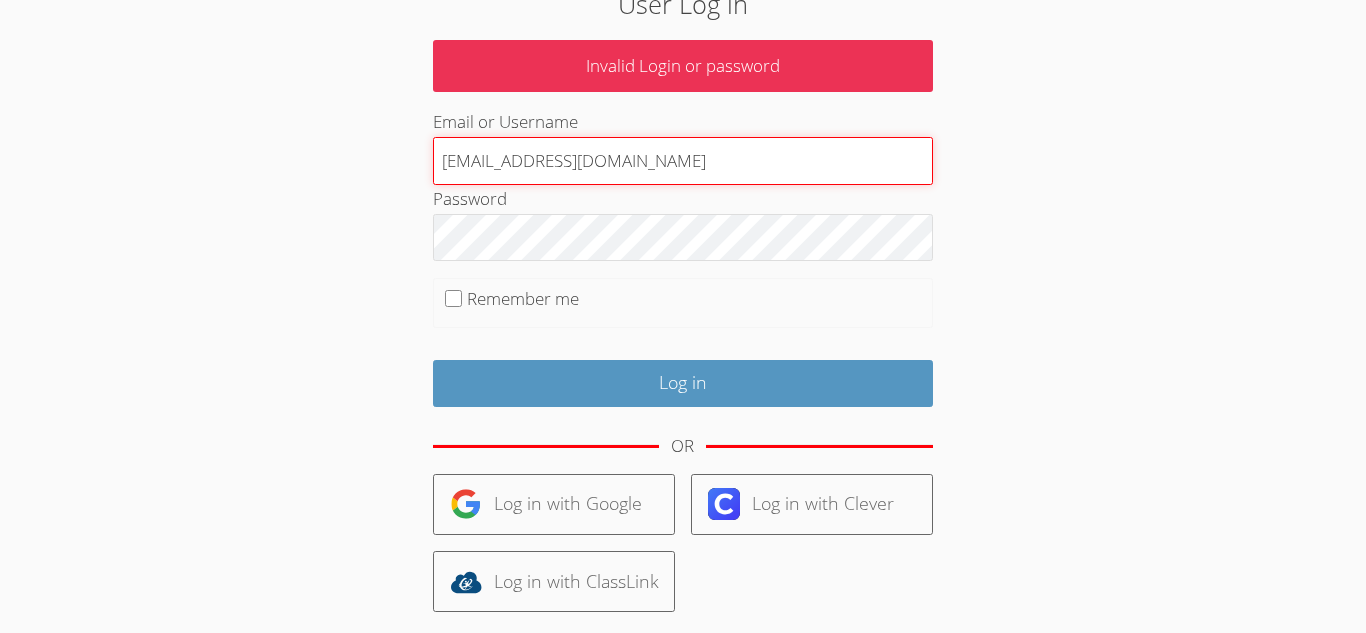 click on "[EMAIL_ADDRESS][DOMAIN_NAME]" at bounding box center (683, 161) 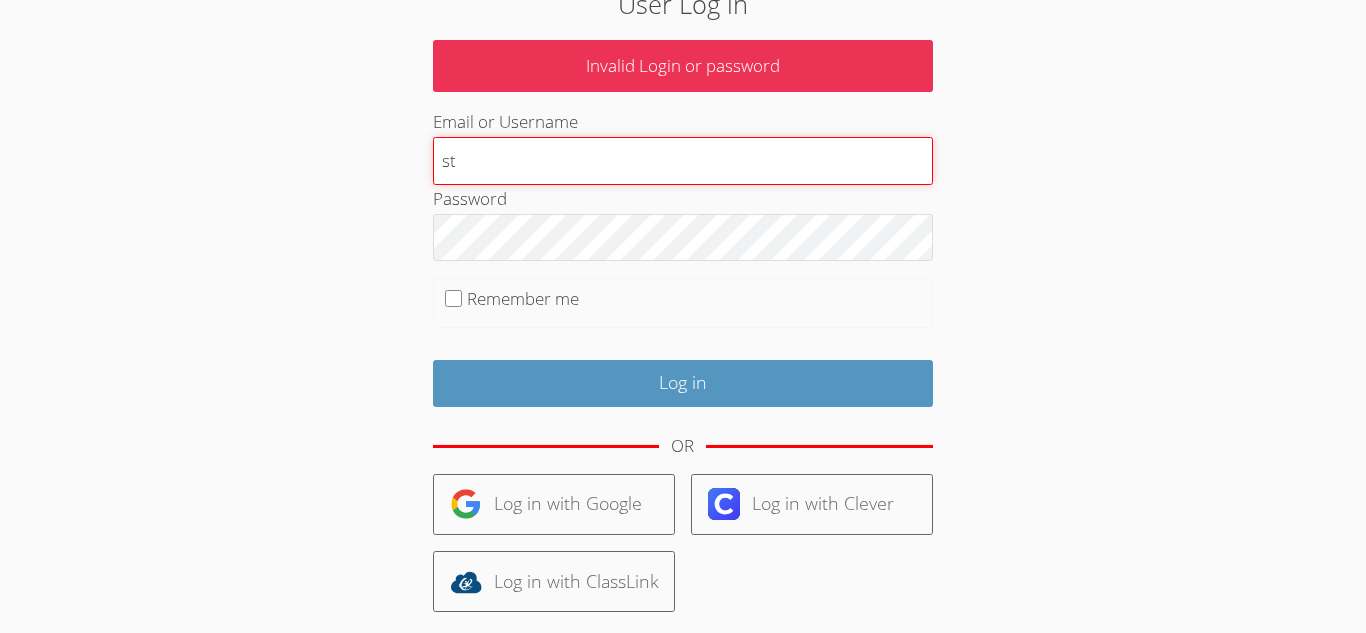 type on "s" 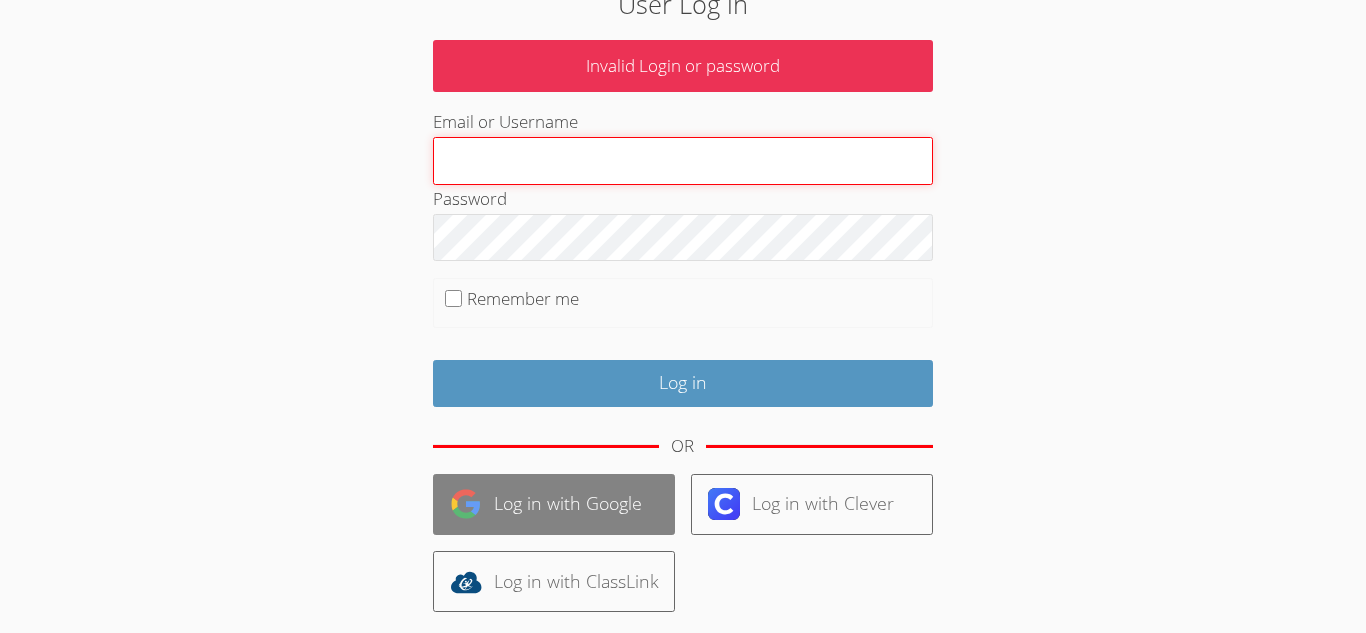 type 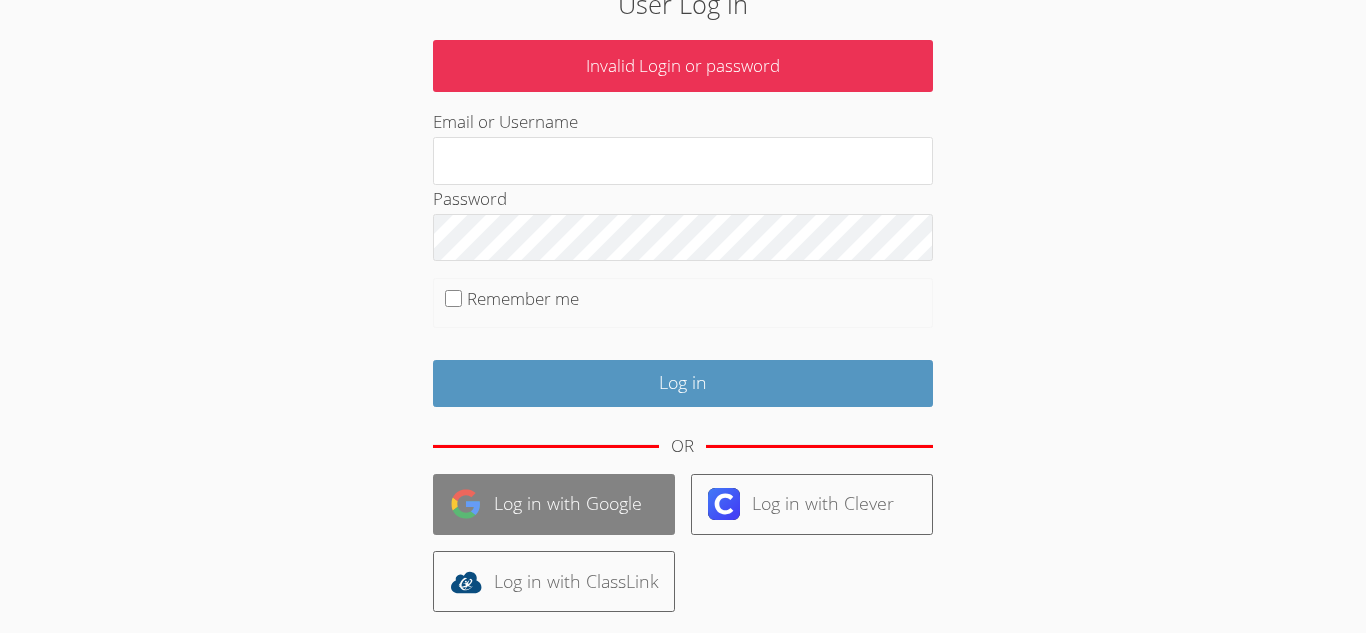 click on "Log in with Google" at bounding box center (554, 504) 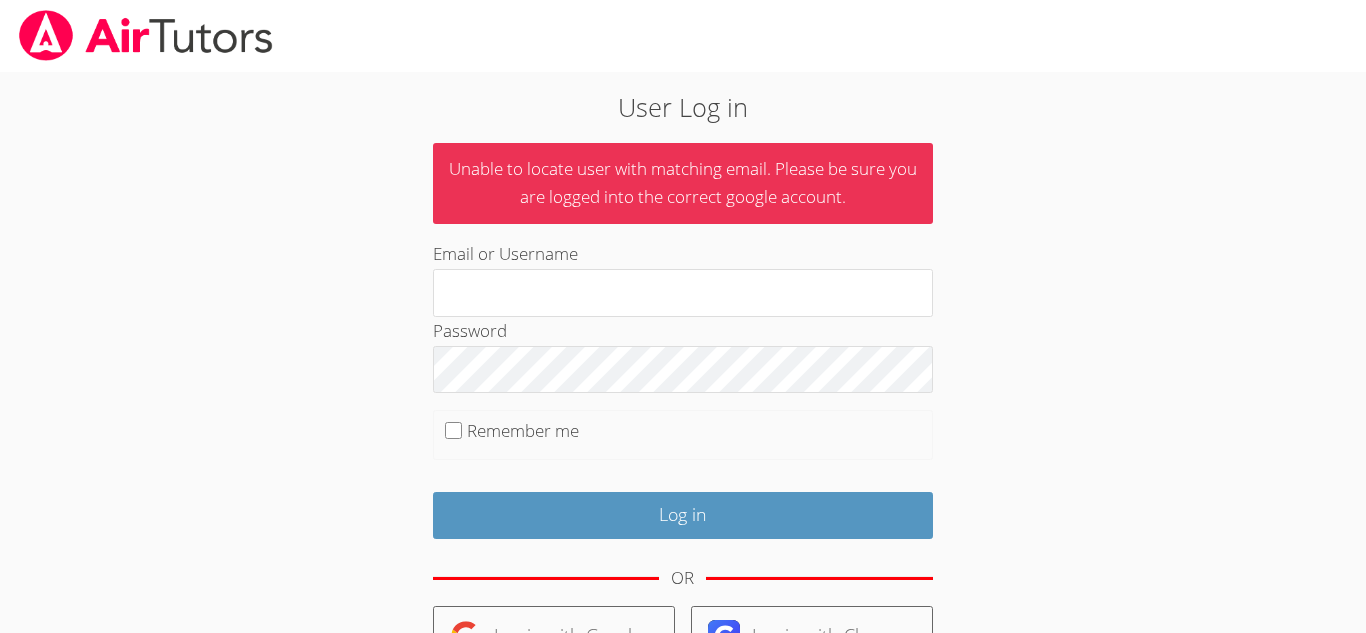 scroll, scrollTop: 0, scrollLeft: 0, axis: both 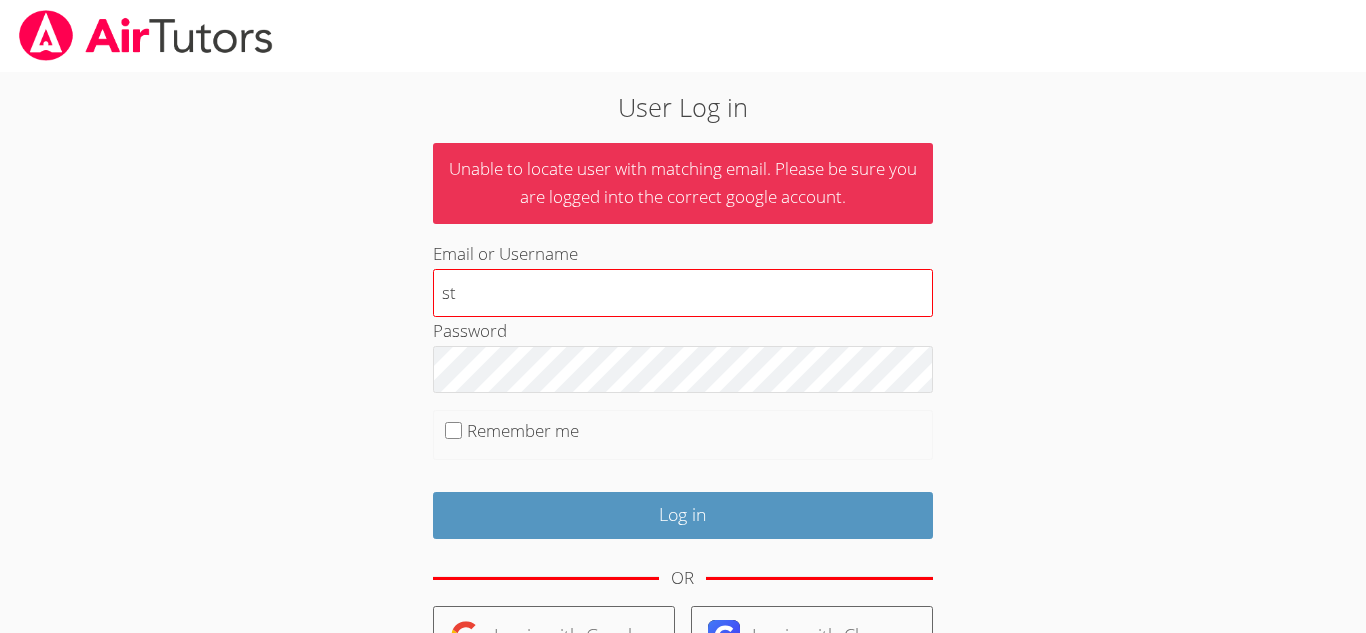 type on "[EMAIL_ADDRESS][DOMAIN_NAME]" 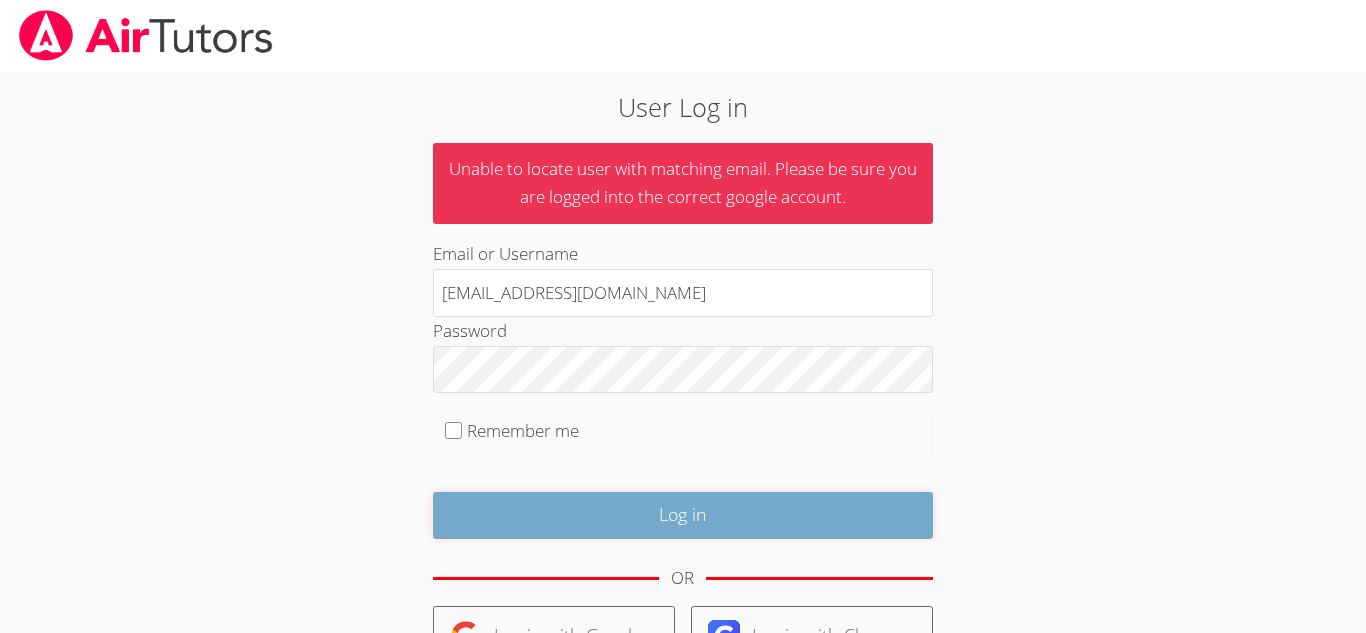 click on "Log in" at bounding box center (683, 515) 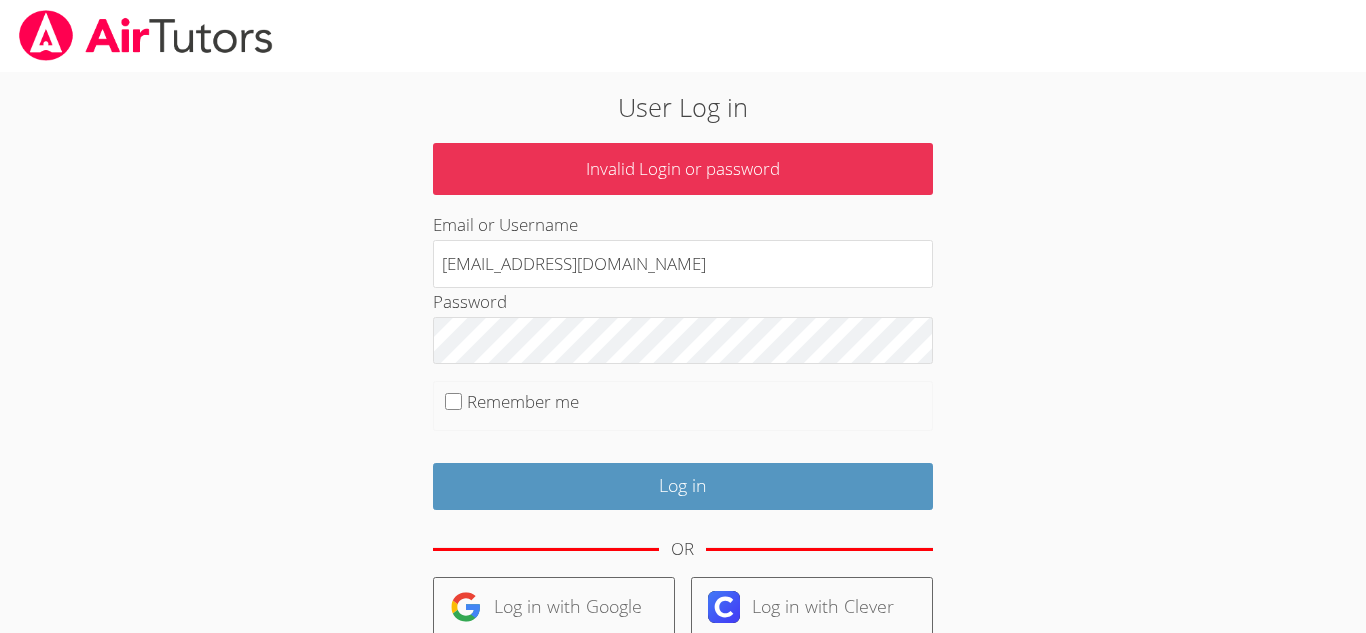 scroll, scrollTop: 0, scrollLeft: 0, axis: both 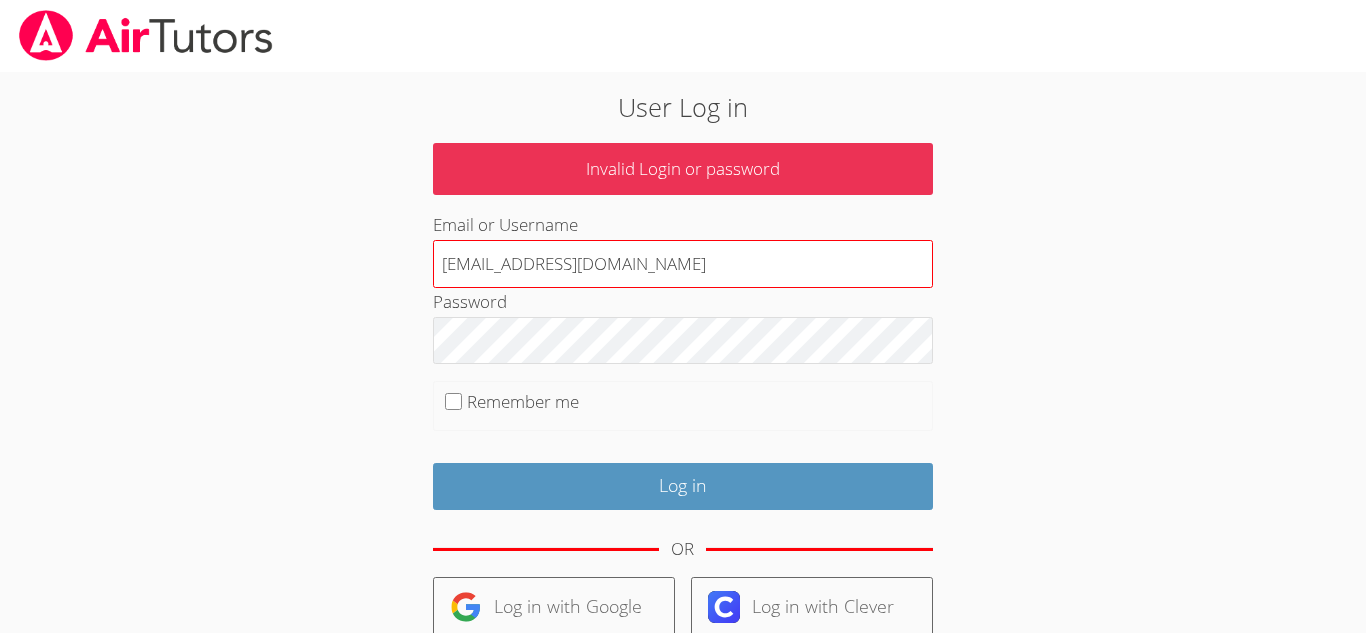 click on "[EMAIL_ADDRESS][DOMAIN_NAME]" at bounding box center [683, 264] 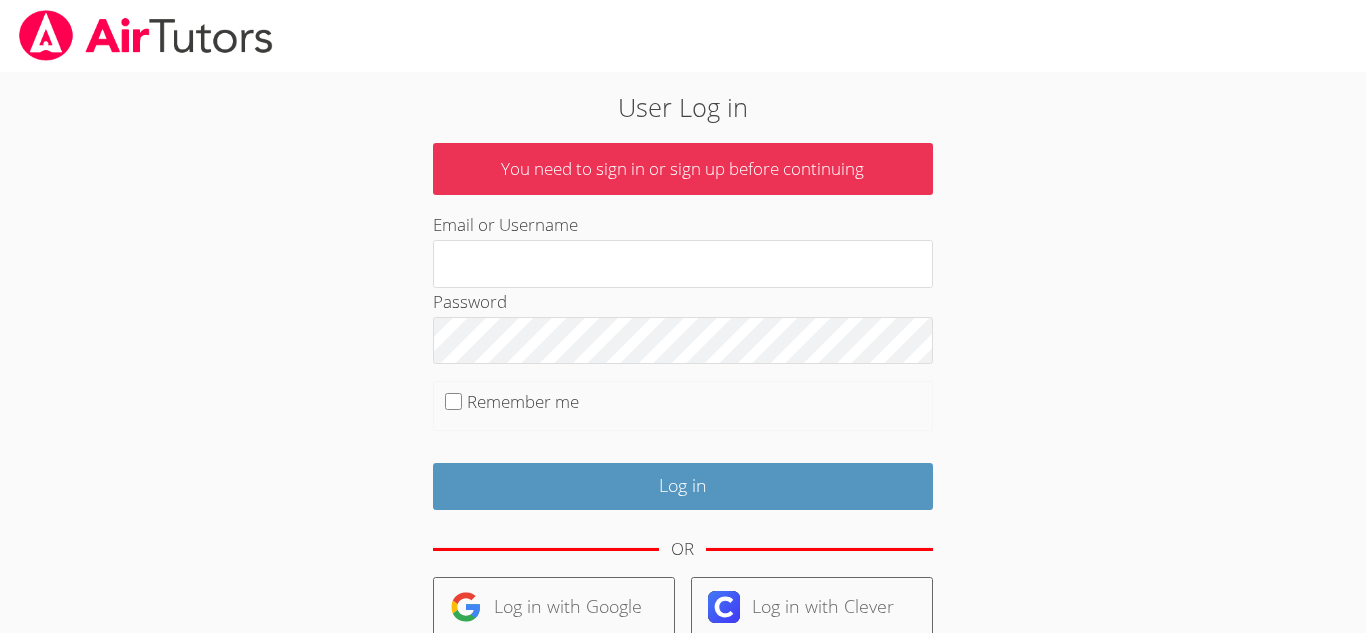 scroll, scrollTop: 0, scrollLeft: 0, axis: both 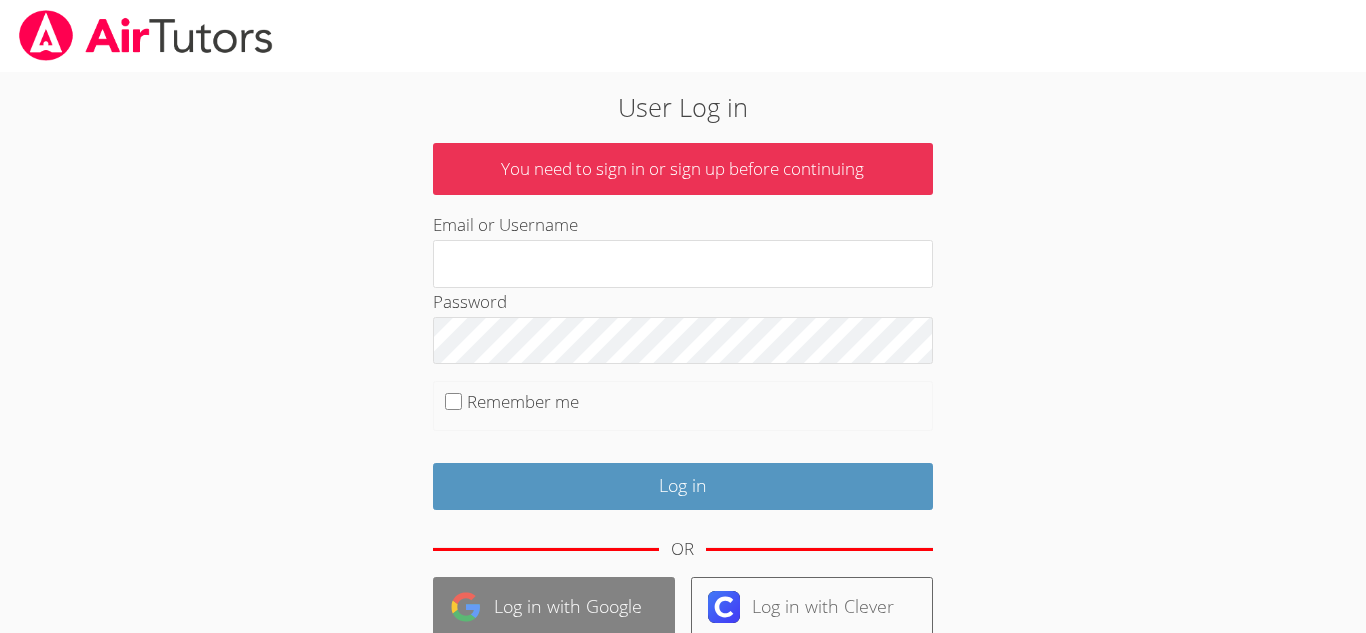 click on "Log in with Google" at bounding box center (554, 607) 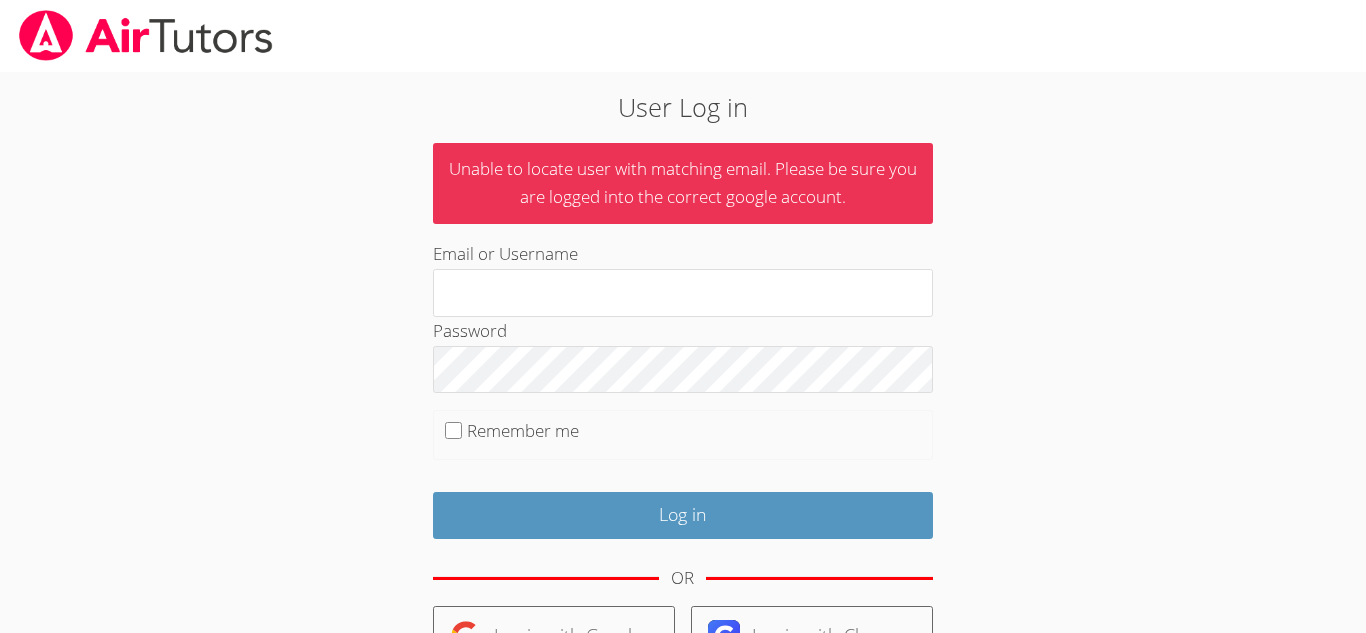 scroll, scrollTop: 0, scrollLeft: 0, axis: both 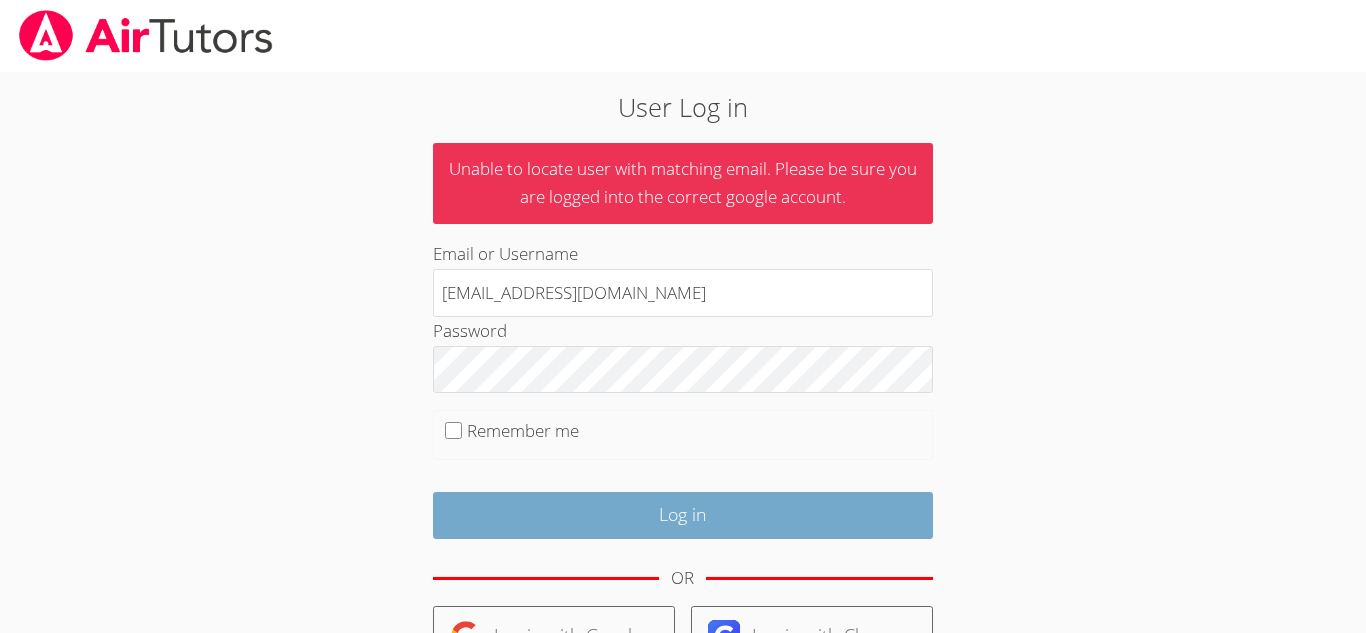 type on "[EMAIL_ADDRESS][DOMAIN_NAME]" 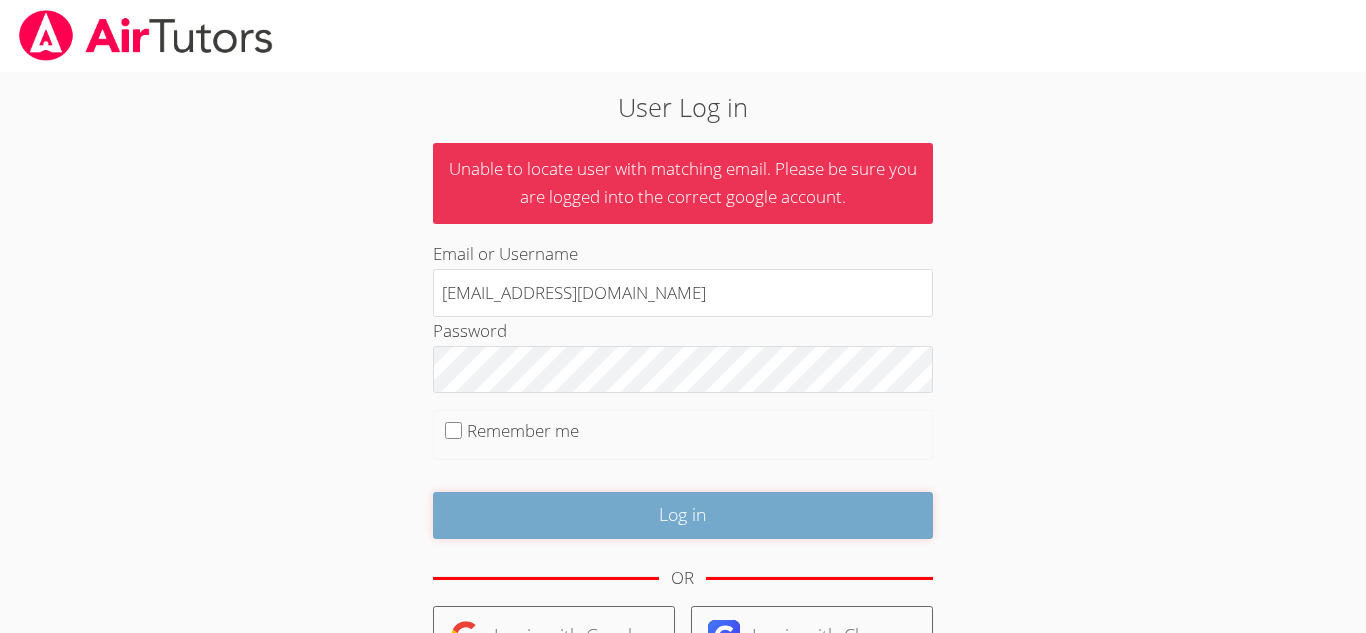 click on "Log in" at bounding box center (683, 515) 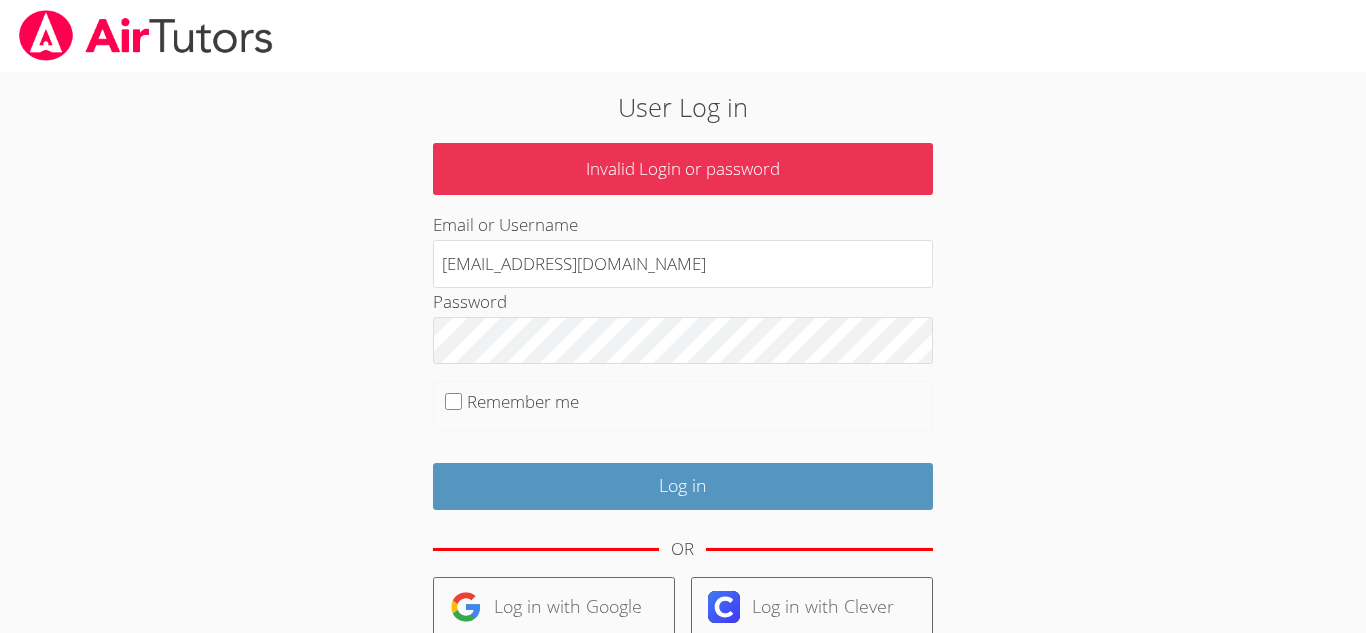 scroll, scrollTop: 2, scrollLeft: 0, axis: vertical 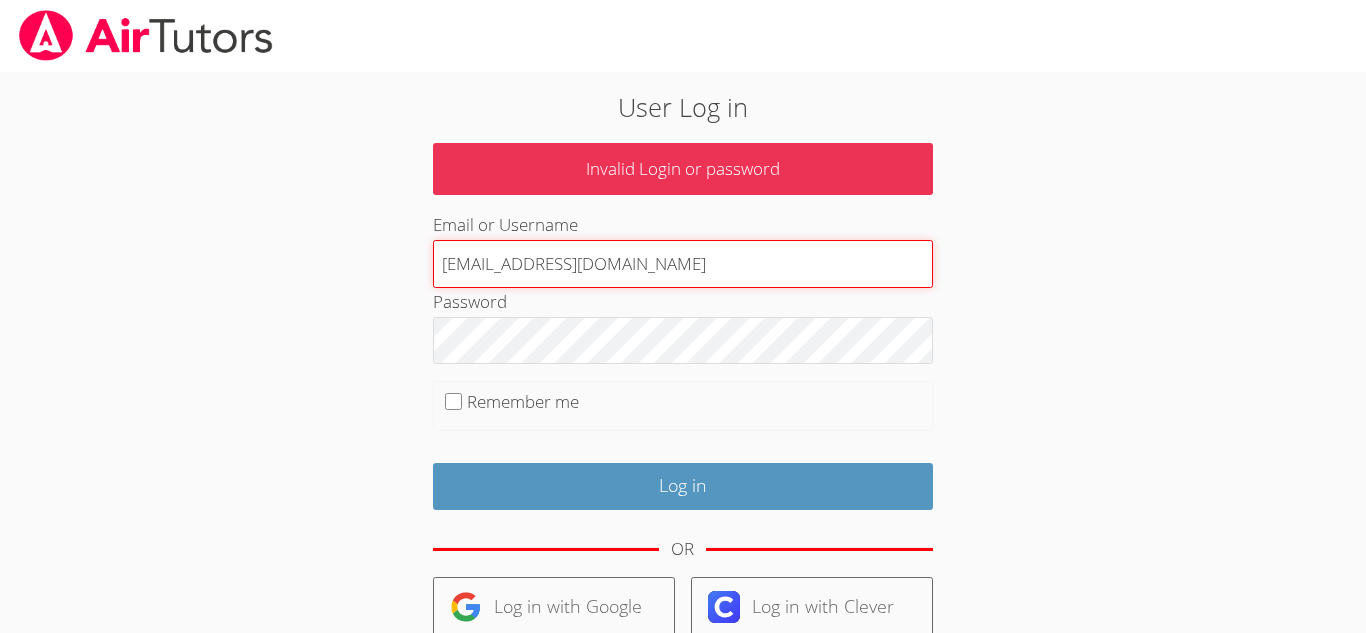 click on "student-U78017@sfjpd.org" at bounding box center [683, 264] 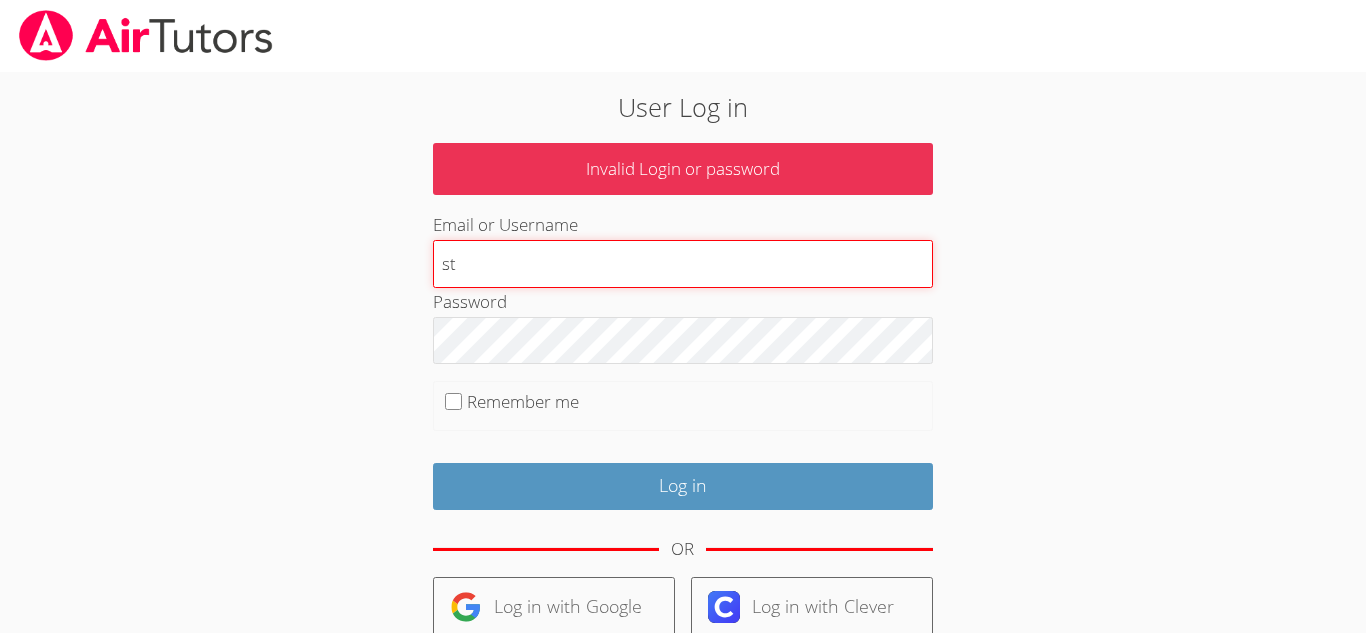 type on "s" 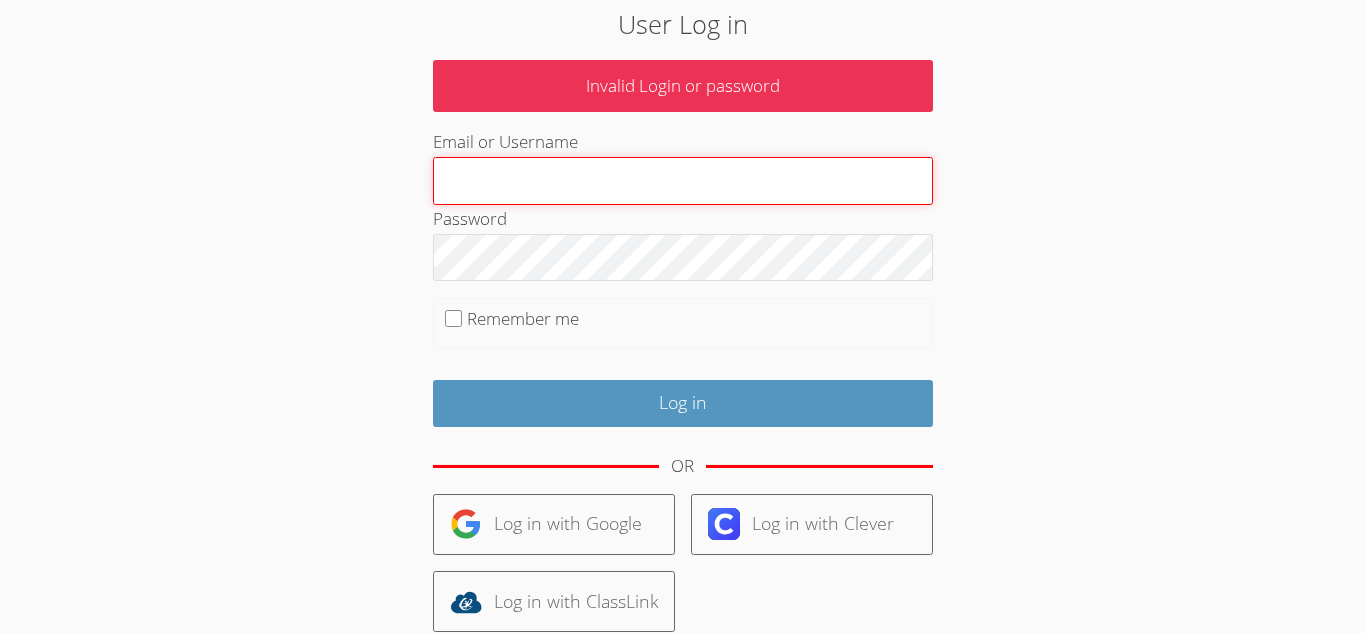 scroll, scrollTop: 78, scrollLeft: 0, axis: vertical 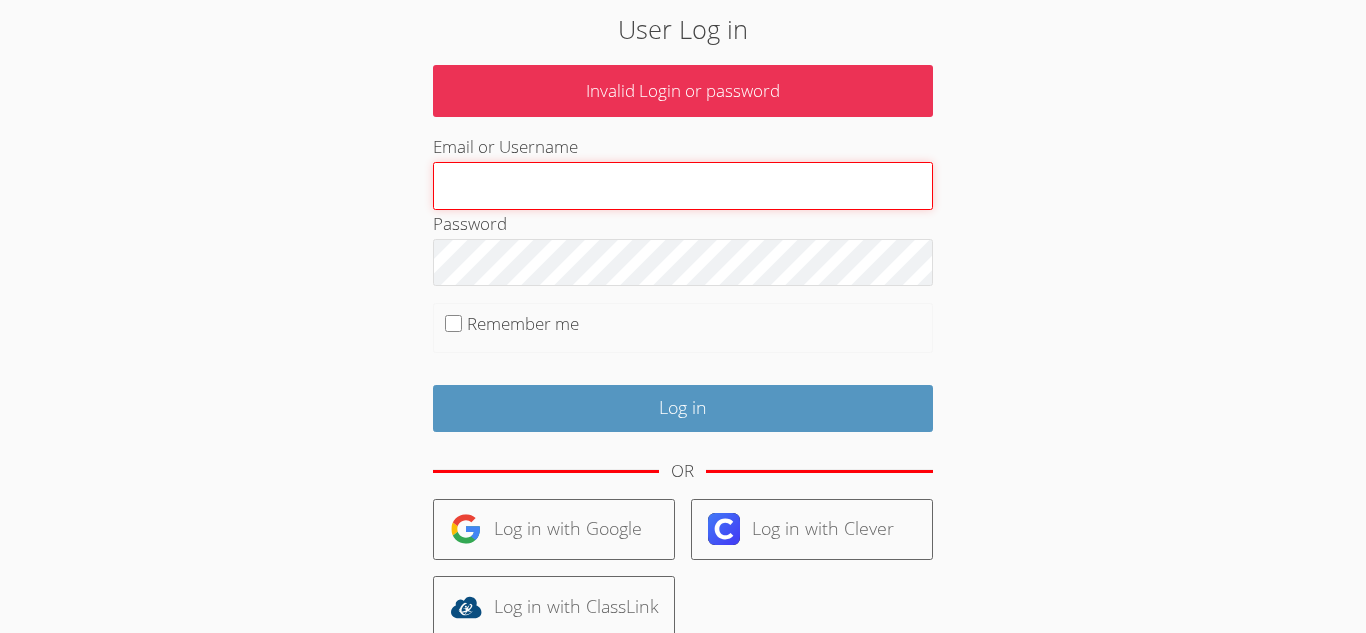 click on "Email or Username" at bounding box center [683, 186] 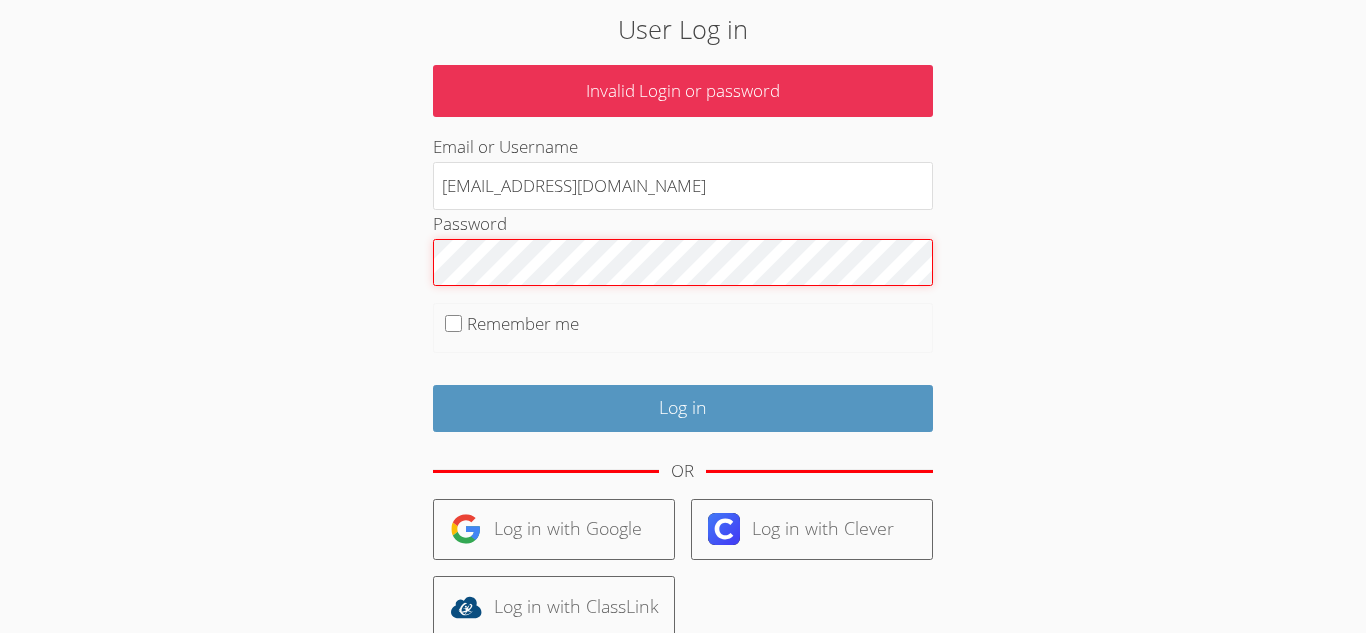 click on "Log in" at bounding box center [683, 408] 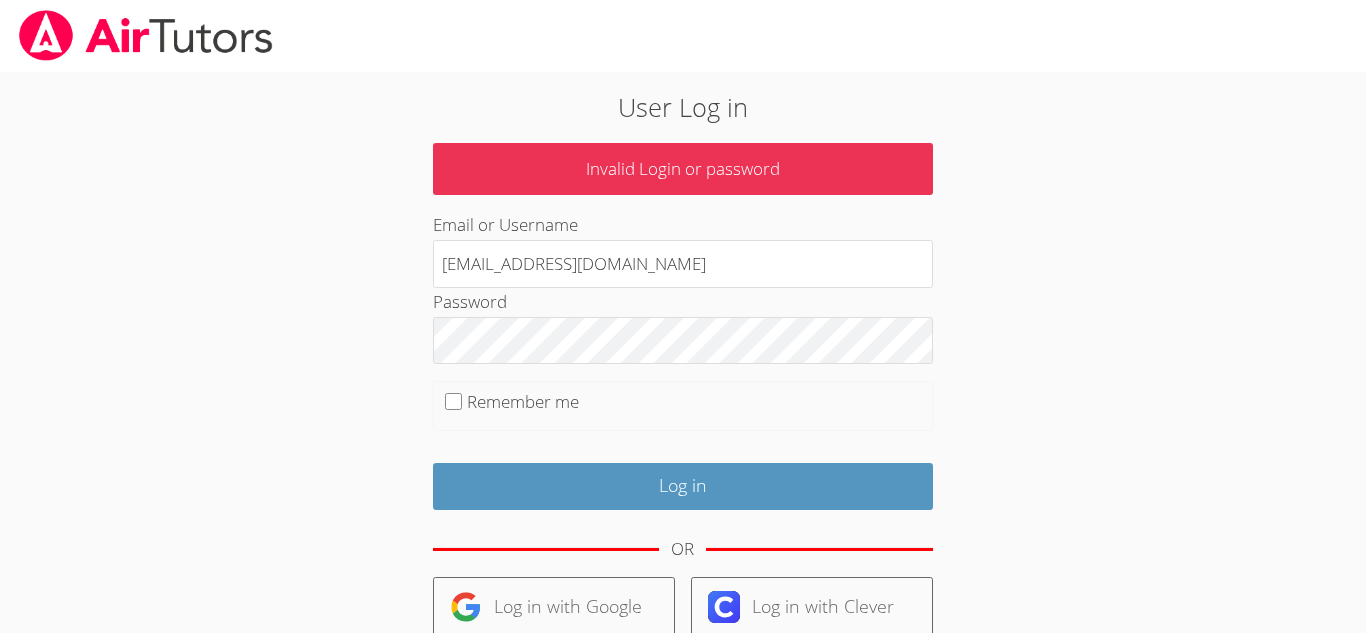 scroll, scrollTop: 0, scrollLeft: 0, axis: both 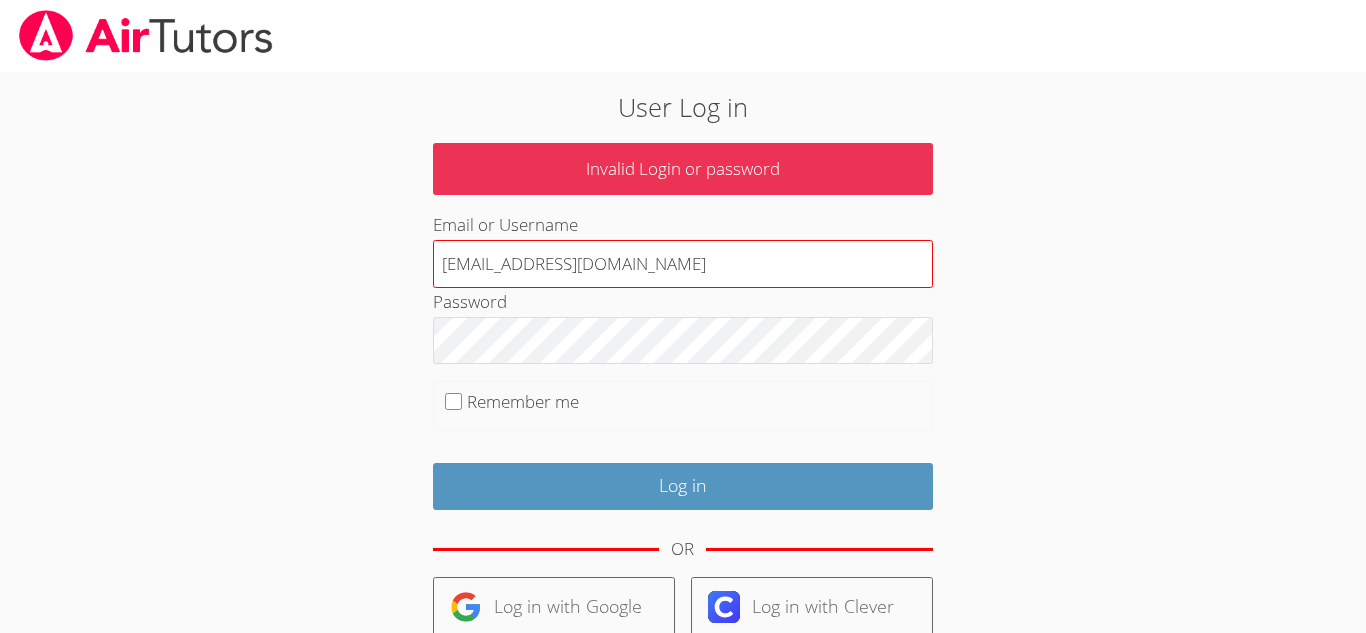 click on "[EMAIL_ADDRESS][DOMAIN_NAME]" at bounding box center (683, 264) 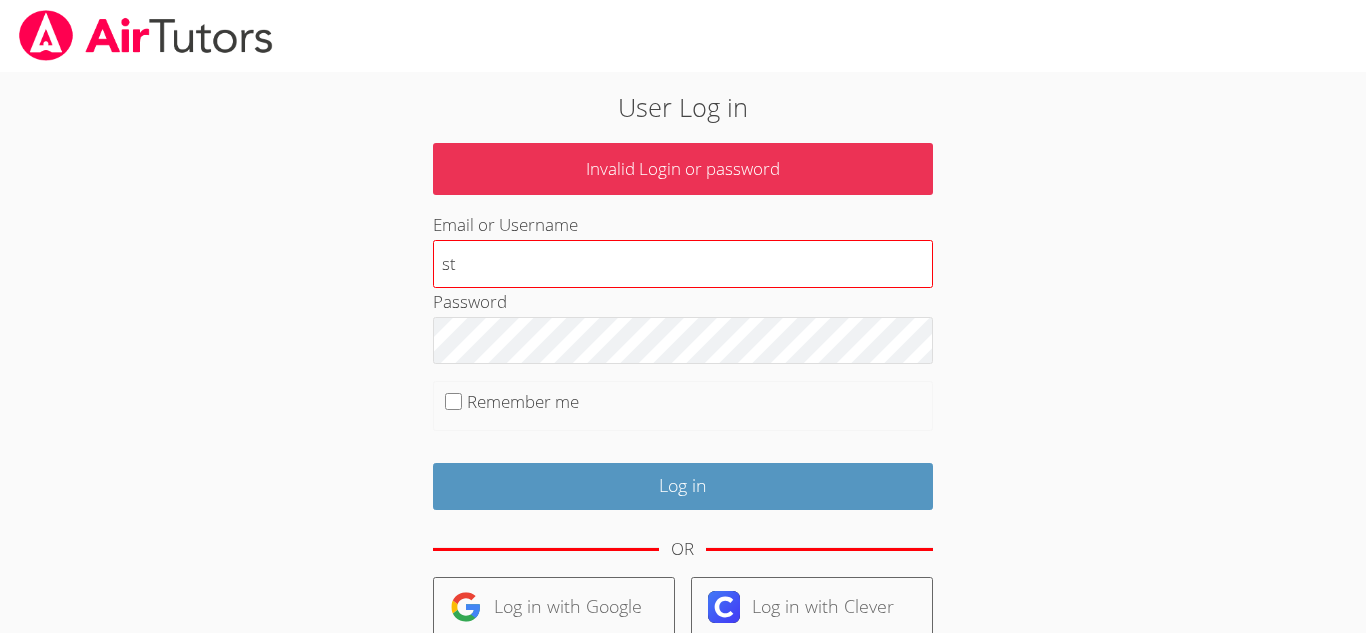 type on "s" 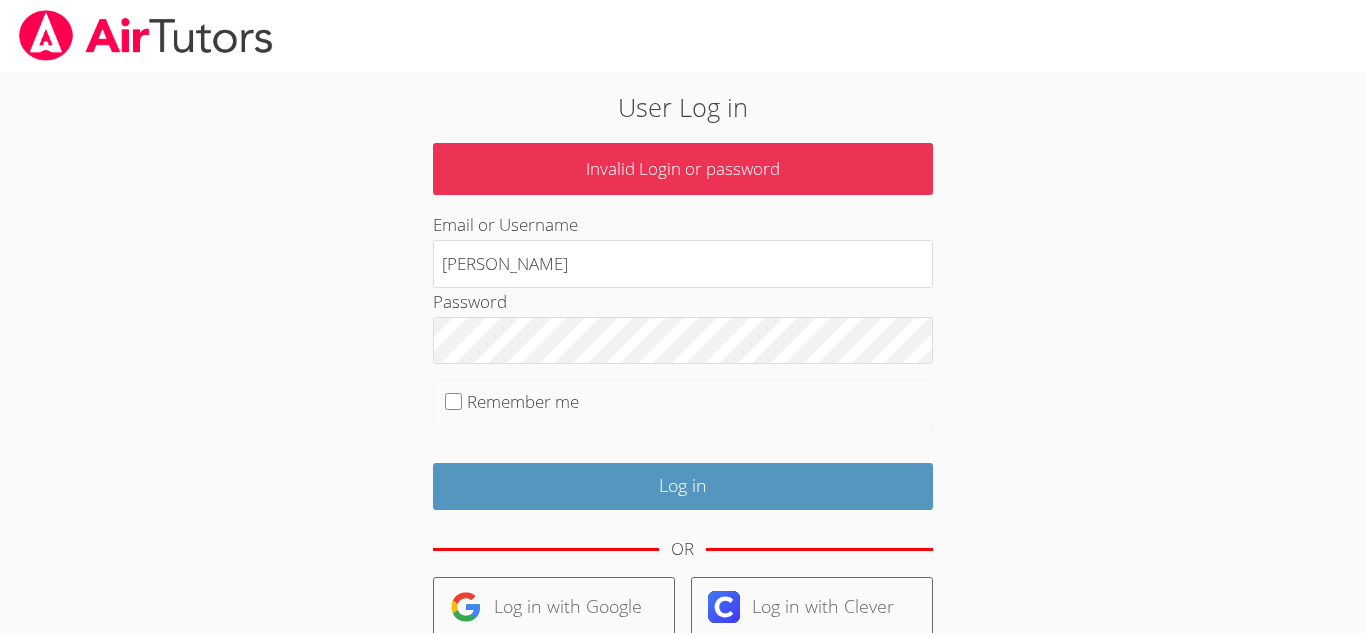 type on "paulino" 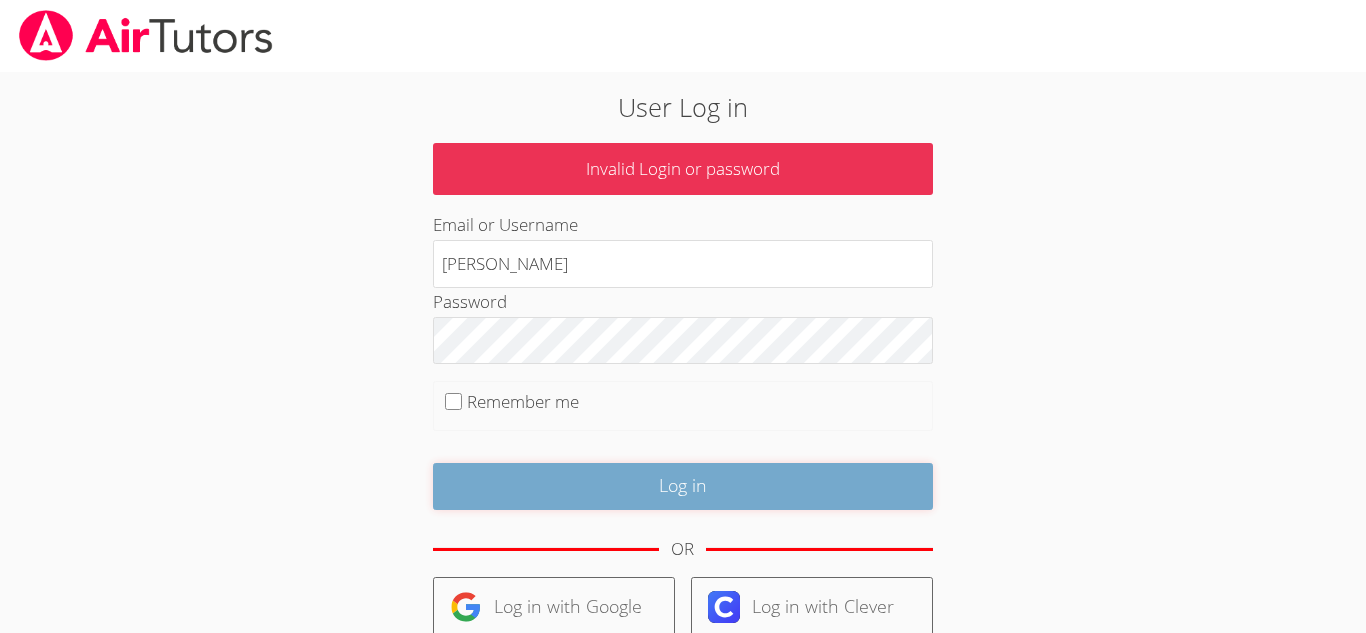 click on "Log in" at bounding box center (683, 486) 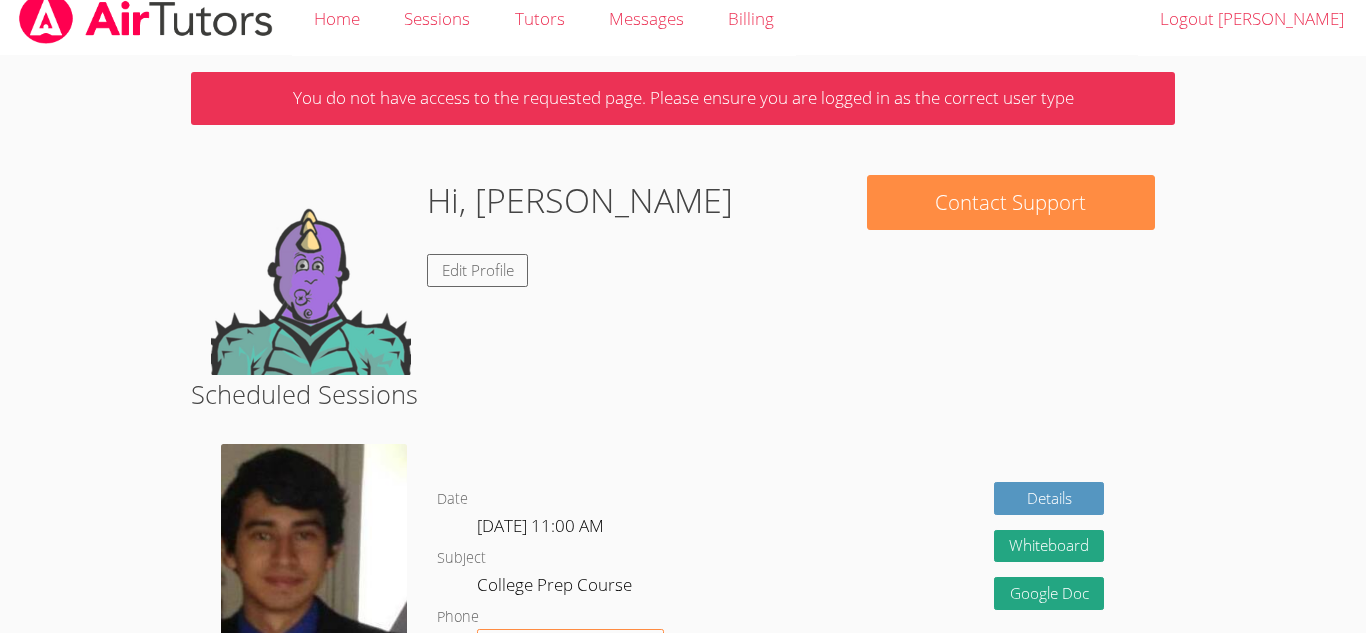 scroll, scrollTop: 18, scrollLeft: 0, axis: vertical 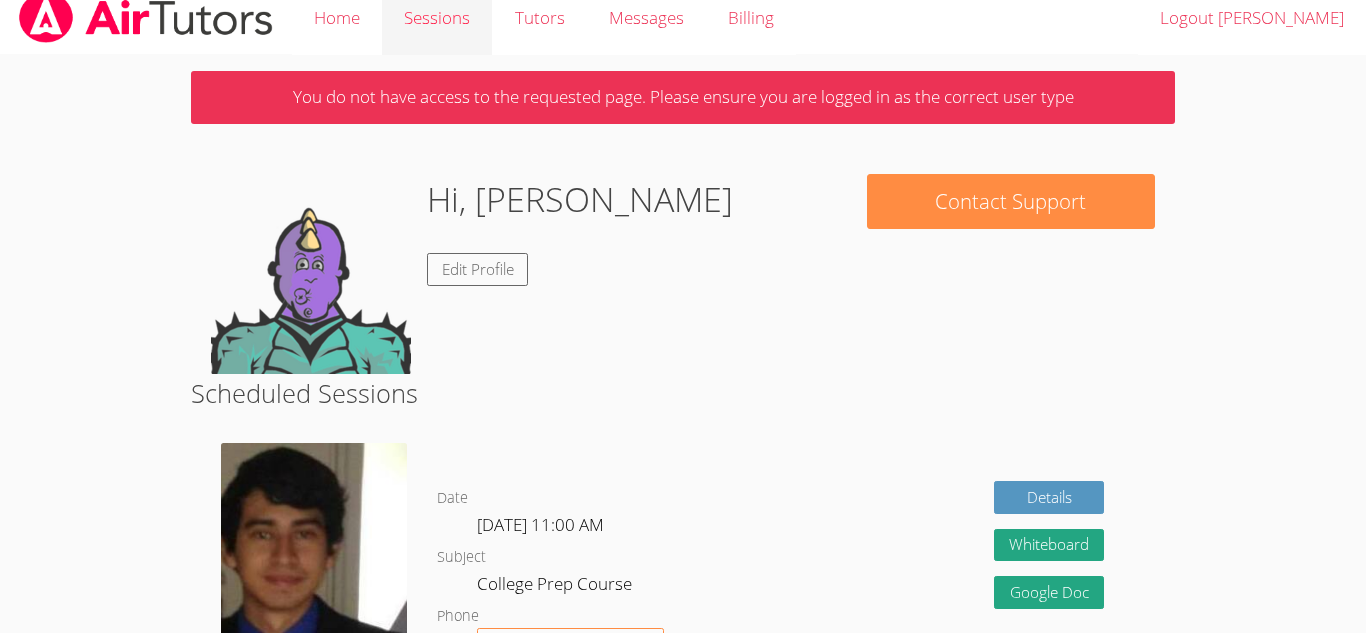 click on "Sessions" at bounding box center [437, 18] 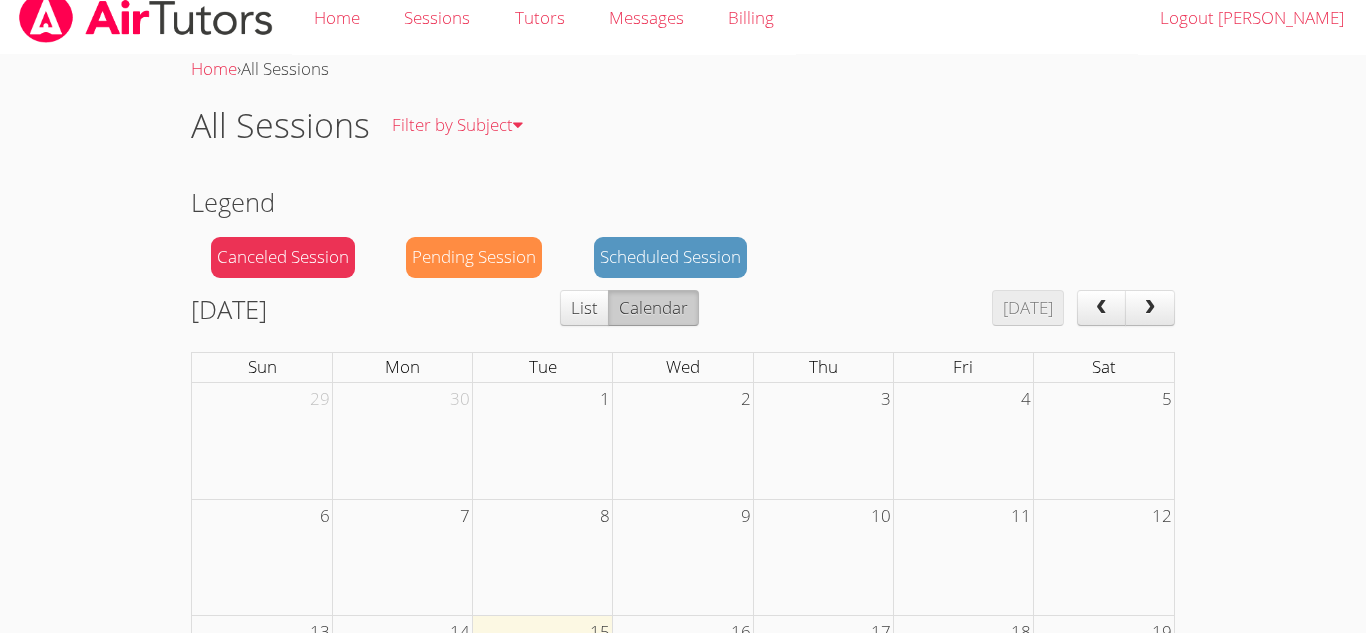 scroll, scrollTop: 0, scrollLeft: 0, axis: both 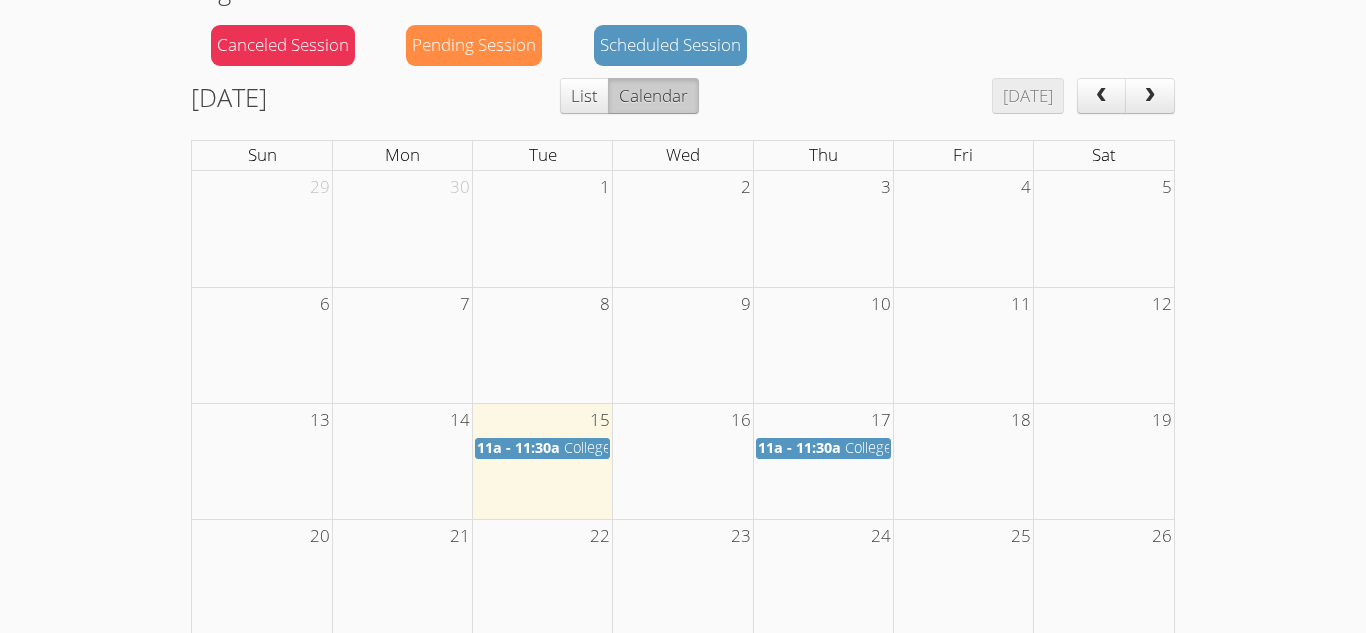 click on "College Prep Course" at bounding box center [911, 447] 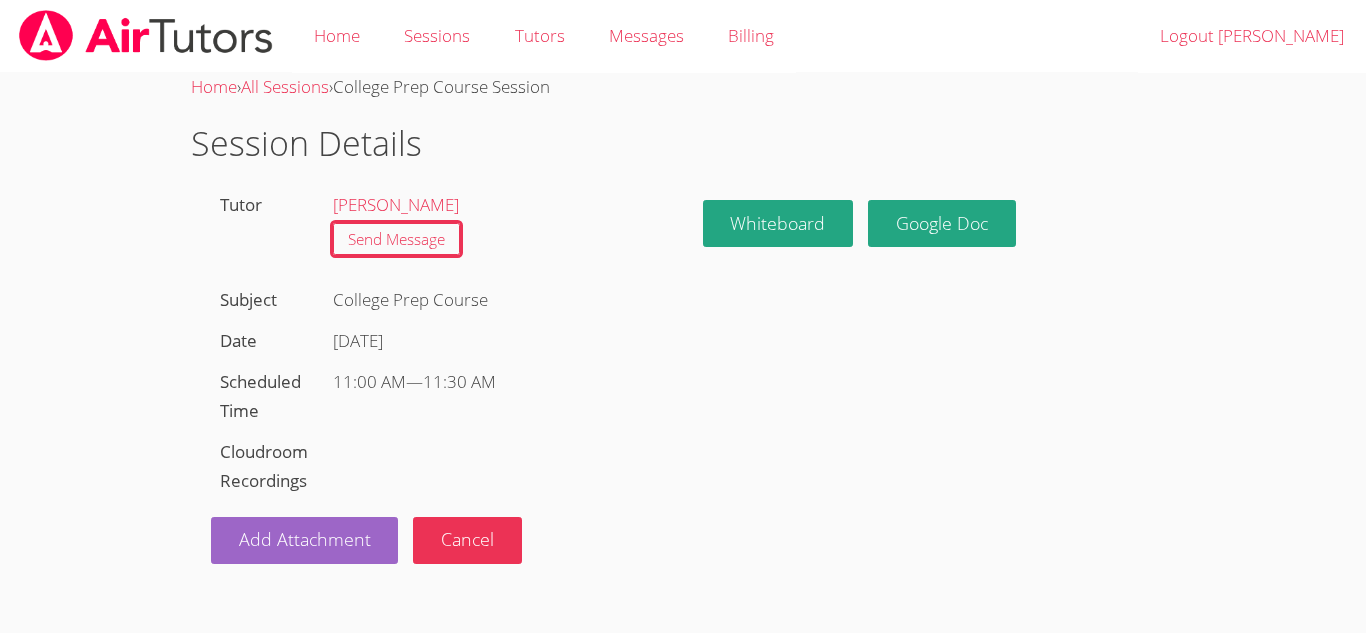 scroll, scrollTop: 0, scrollLeft: 0, axis: both 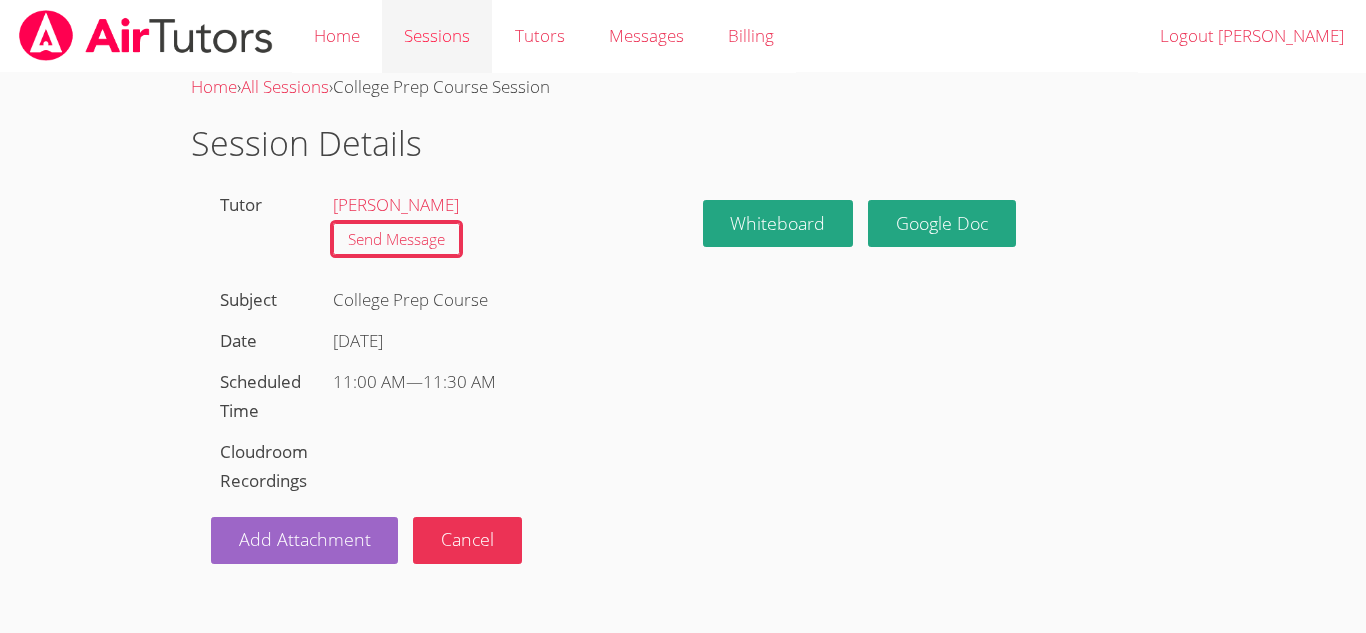 click on "Sessions" at bounding box center (437, 36) 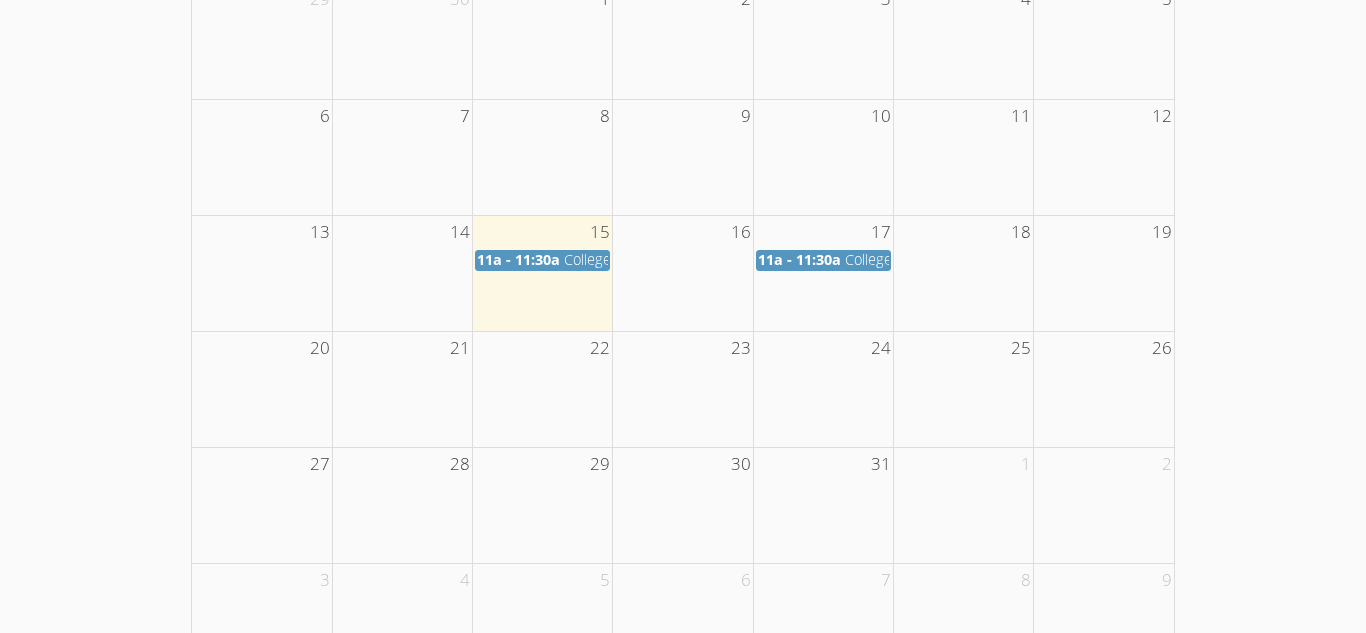 scroll, scrollTop: 414, scrollLeft: 0, axis: vertical 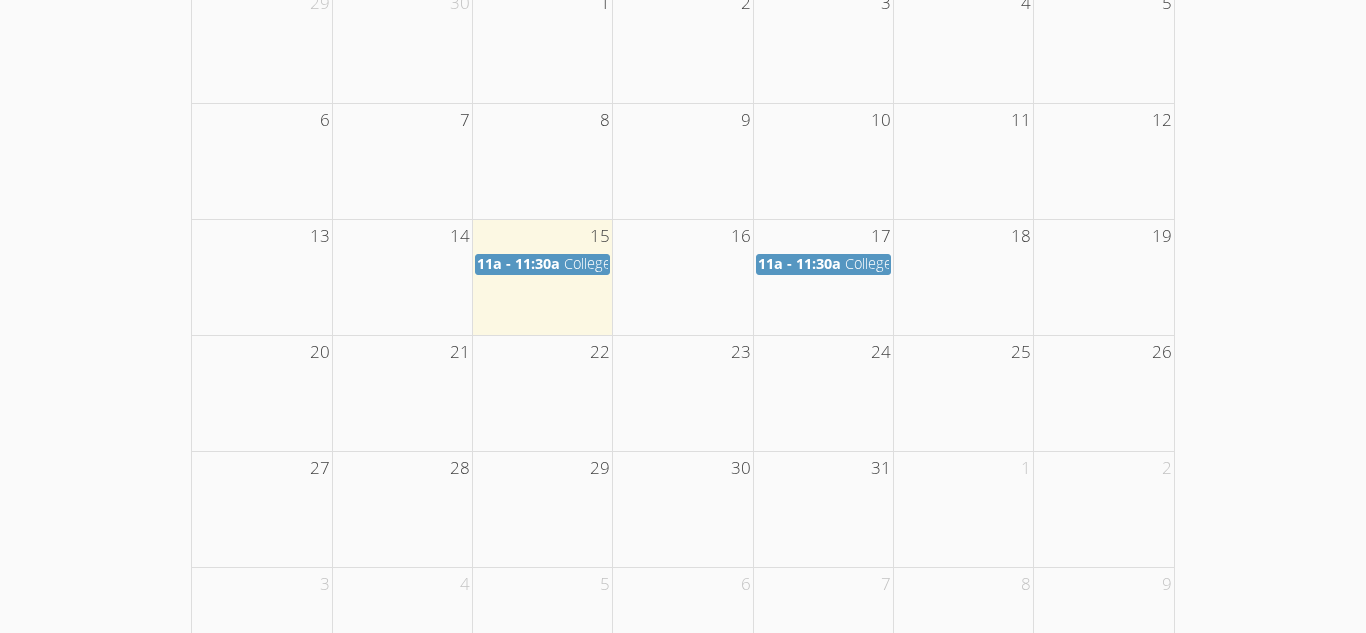 click on "11a - 11:30a" at bounding box center (518, 263) 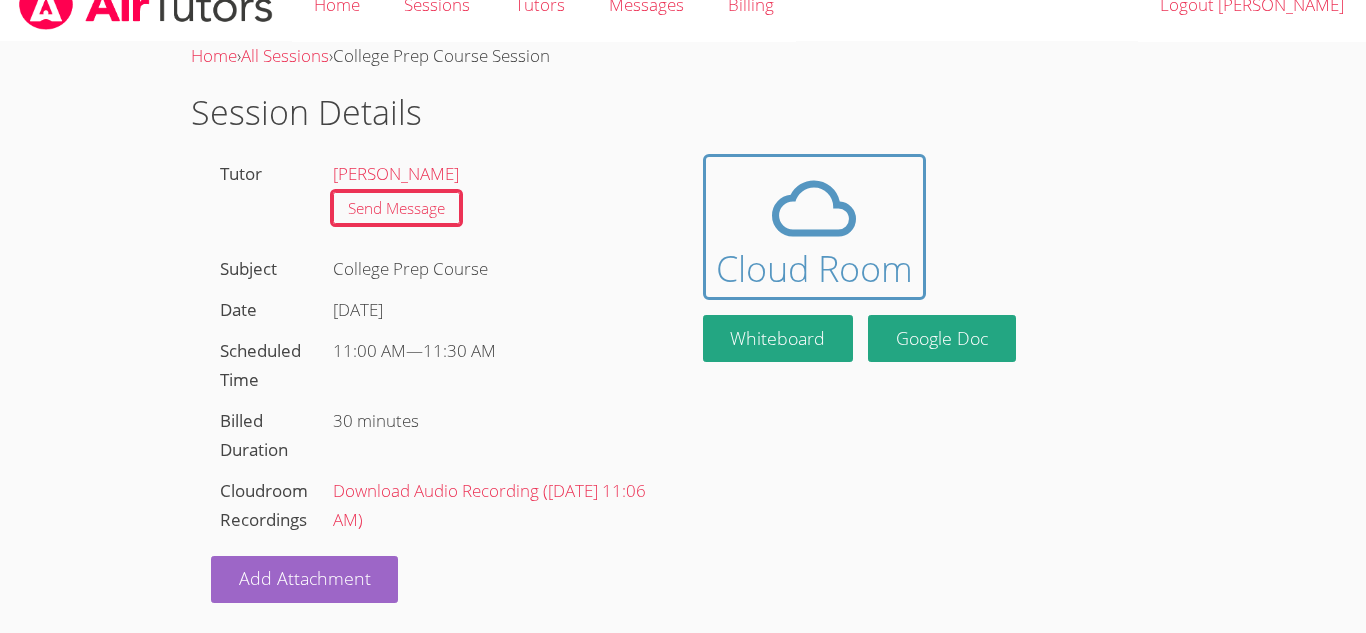 scroll, scrollTop: 0, scrollLeft: 0, axis: both 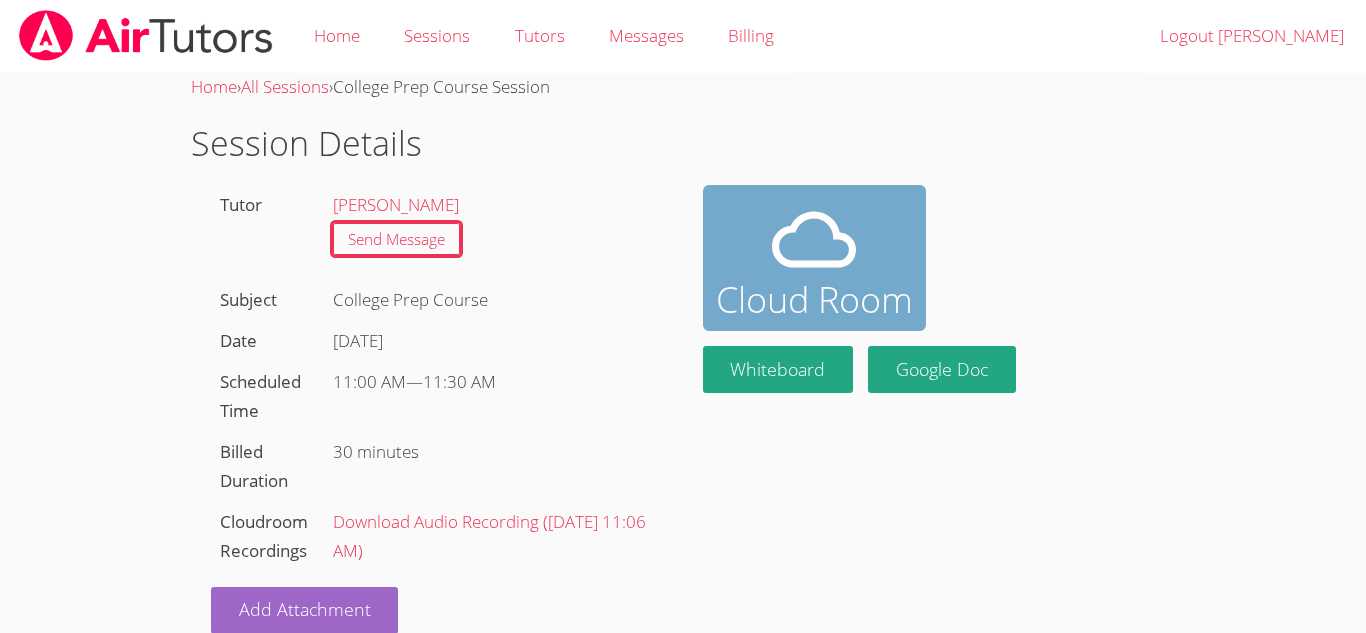 click on "Cloud Room" at bounding box center [814, 300] 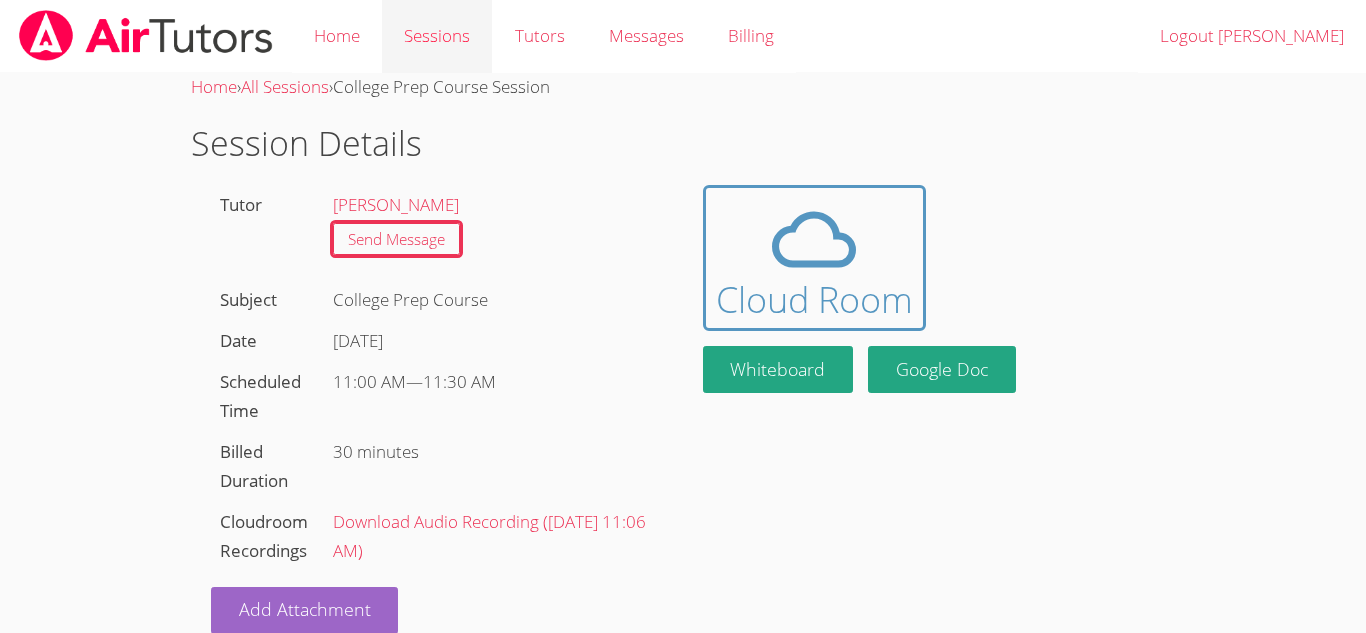 click on "Sessions" at bounding box center [437, 36] 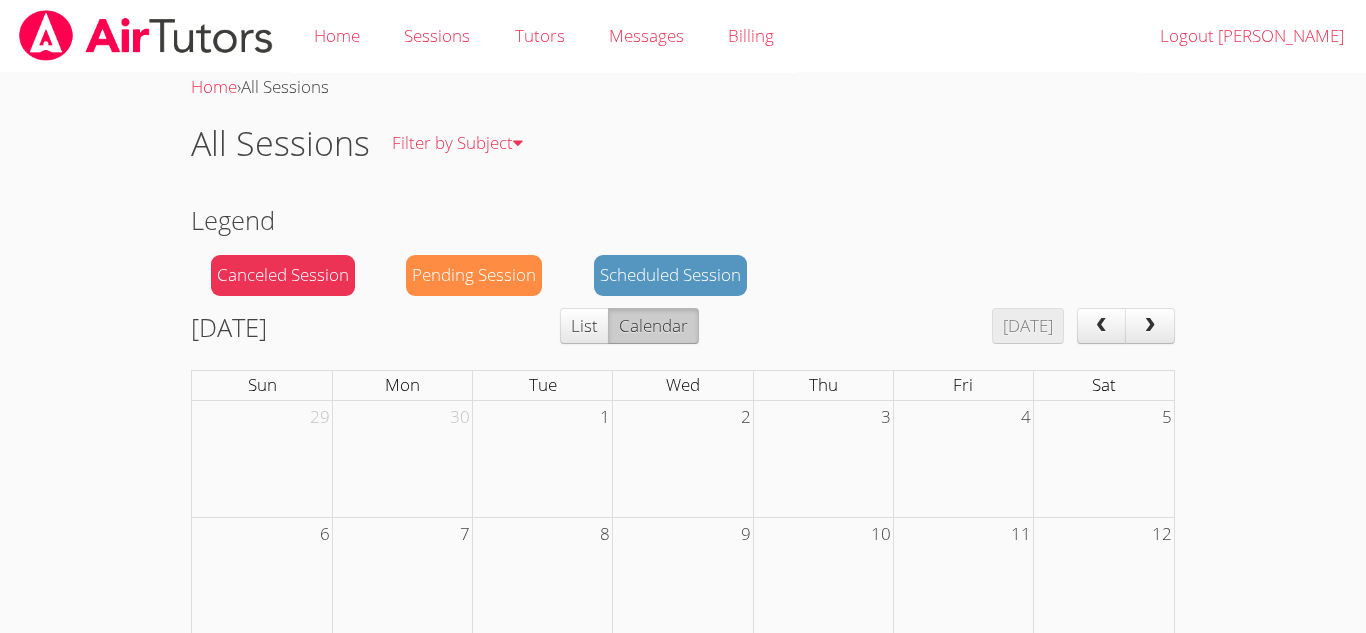 drag, startPoint x: 1350, startPoint y: 313, endPoint x: 1364, endPoint y: 370, distance: 58.694122 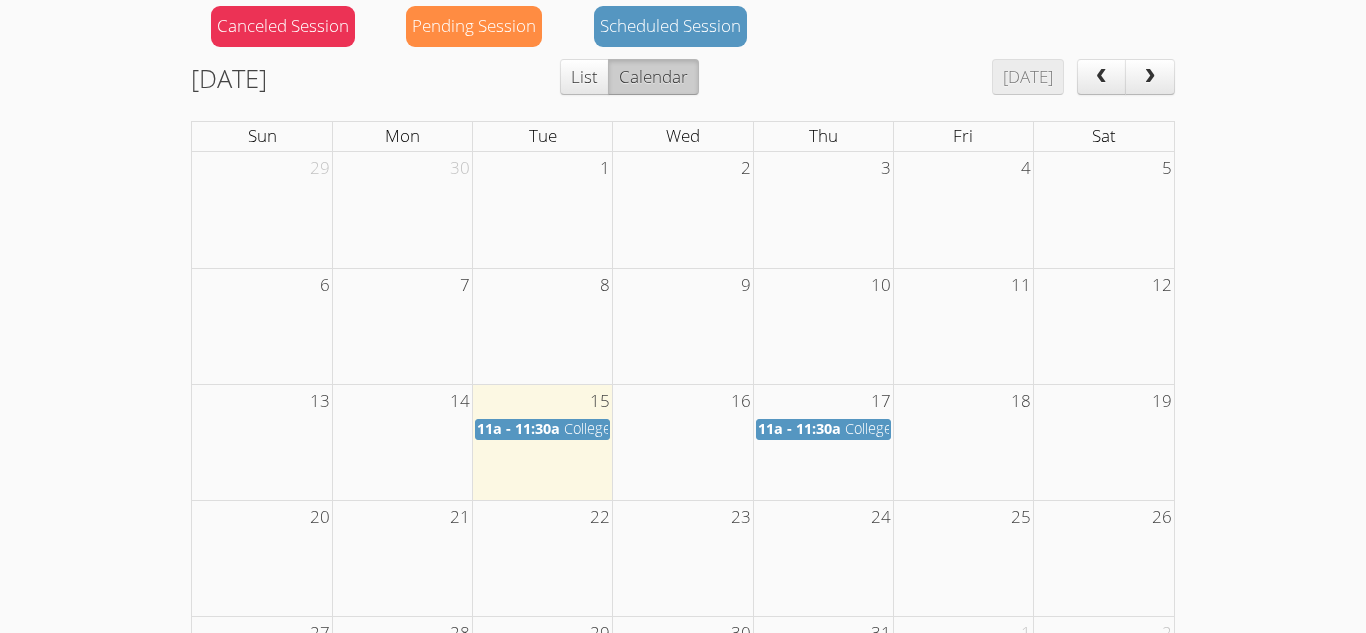 scroll, scrollTop: 251, scrollLeft: 0, axis: vertical 